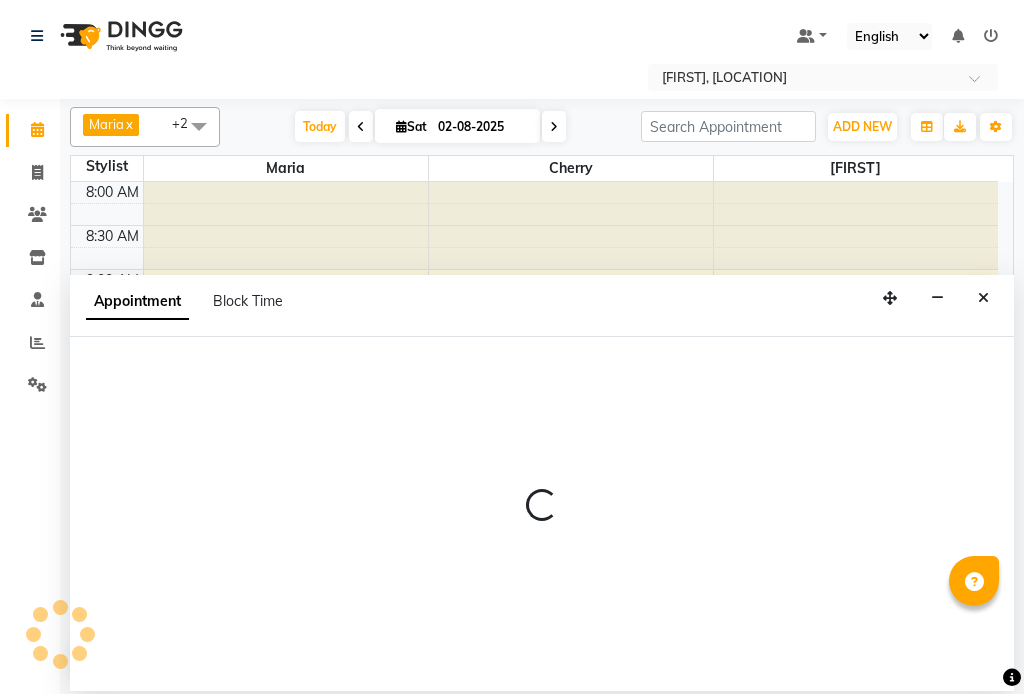 scroll, scrollTop: 0, scrollLeft: 0, axis: both 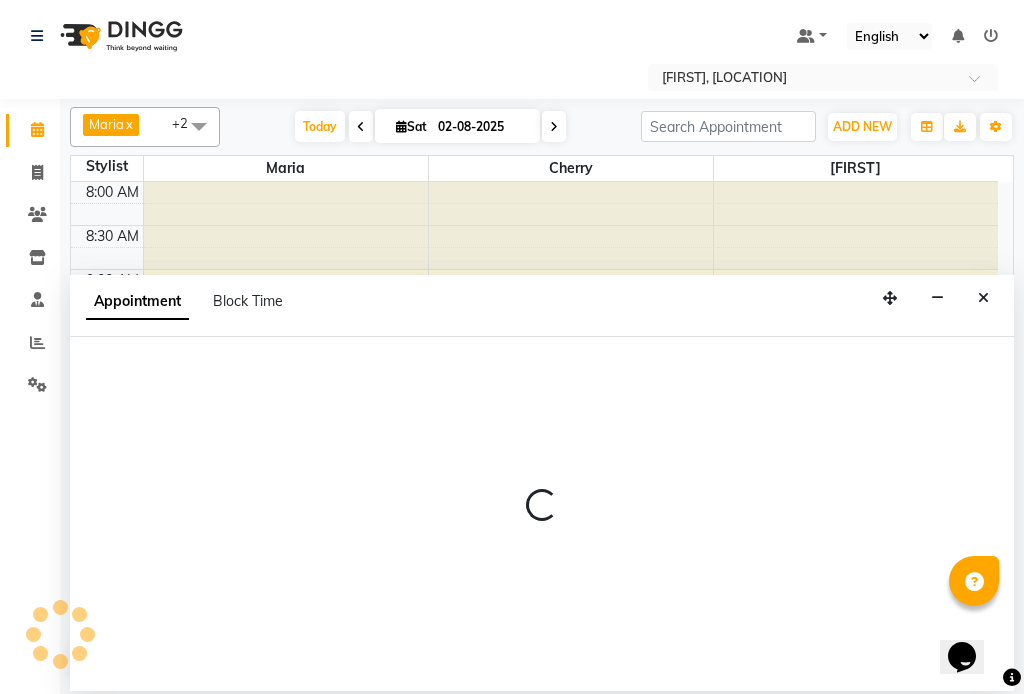 select on "540" 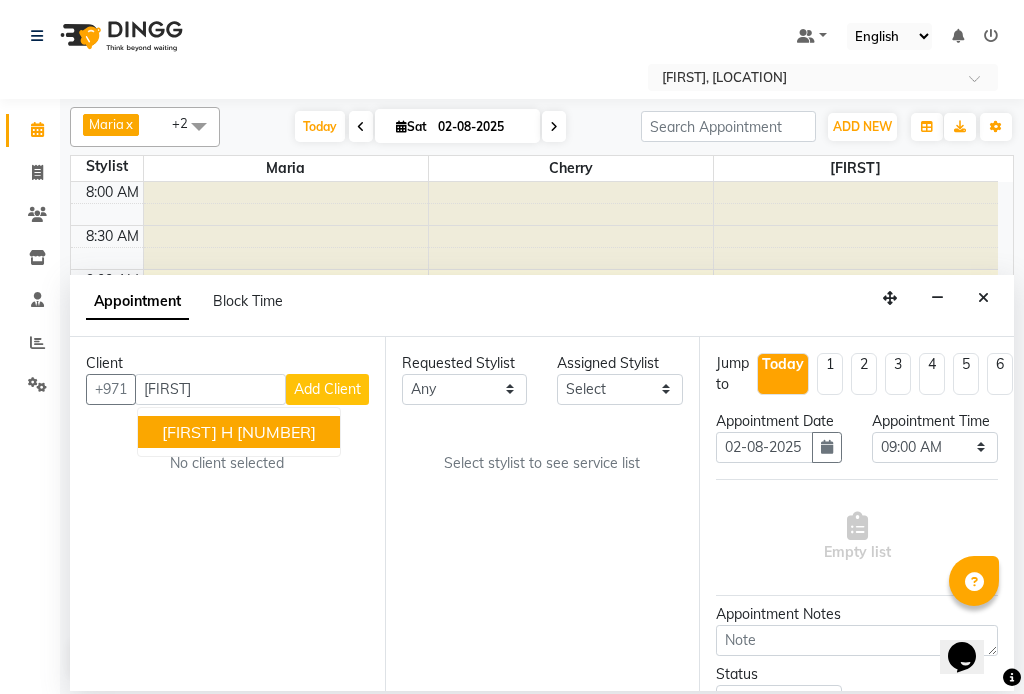 click on "[FIRST] h [NUMBER]" at bounding box center [239, 432] 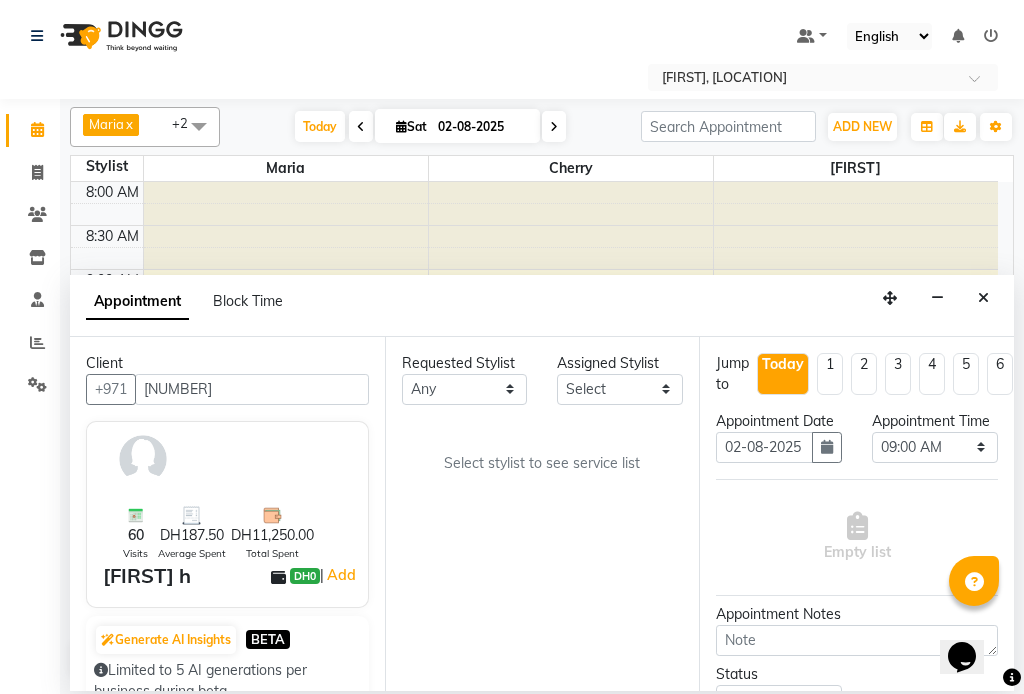 type on "[NUMBER]" 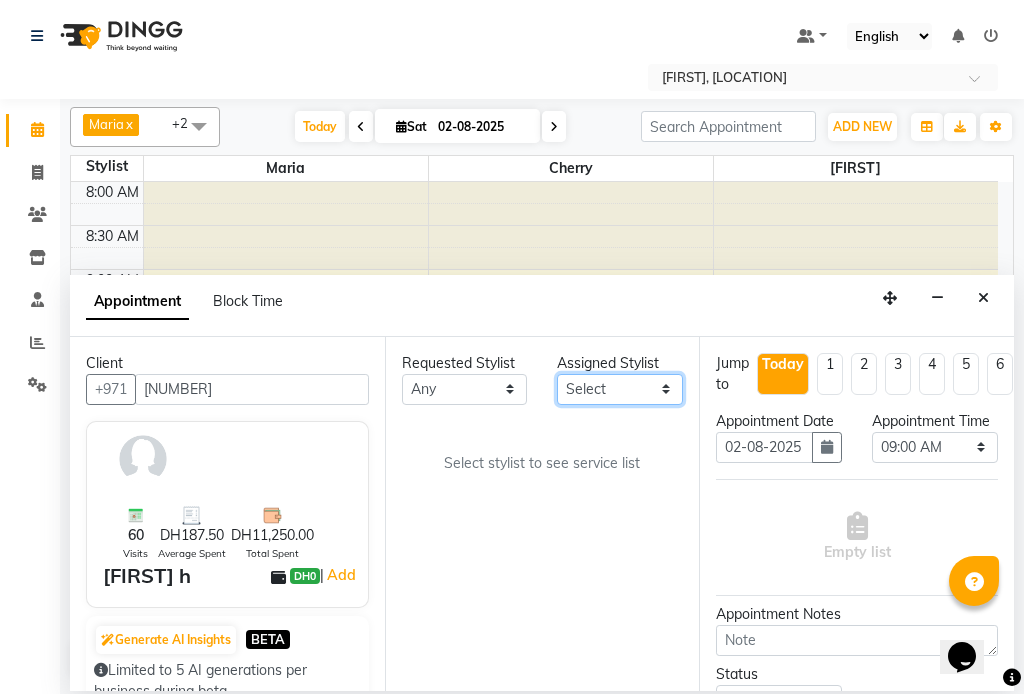 click on "Select [FIRST] [FIRST] [FIRST] [FIRST]" at bounding box center [620, 389] 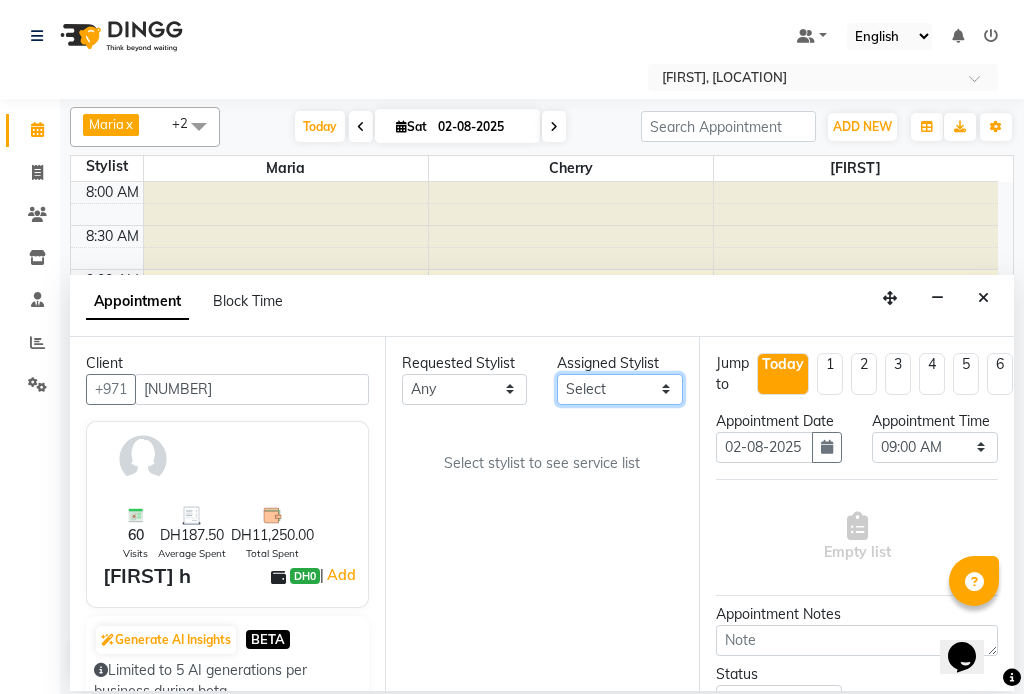 select on "34802" 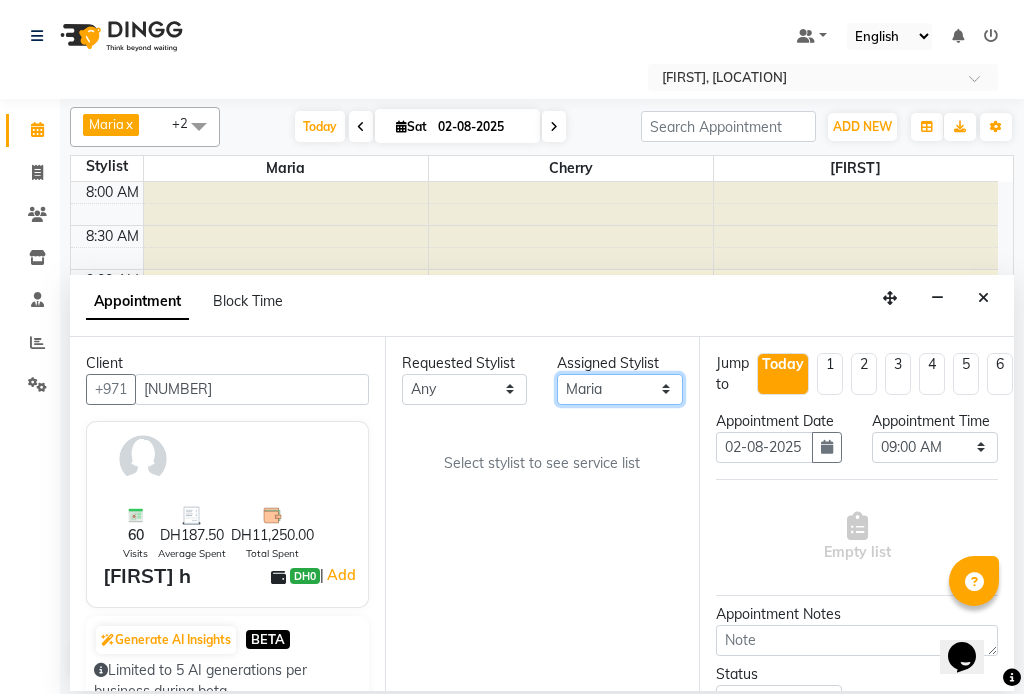click on "Select [FIRST] [FIRST] [FIRST] [FIRST]" at bounding box center [620, 389] 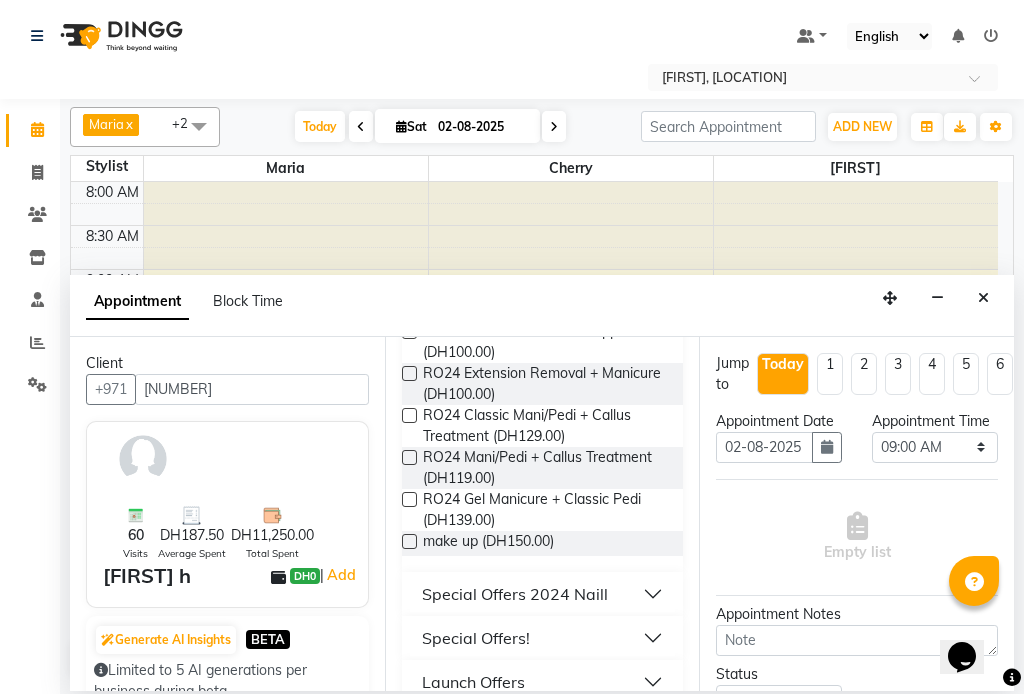 scroll, scrollTop: 1176, scrollLeft: 0, axis: vertical 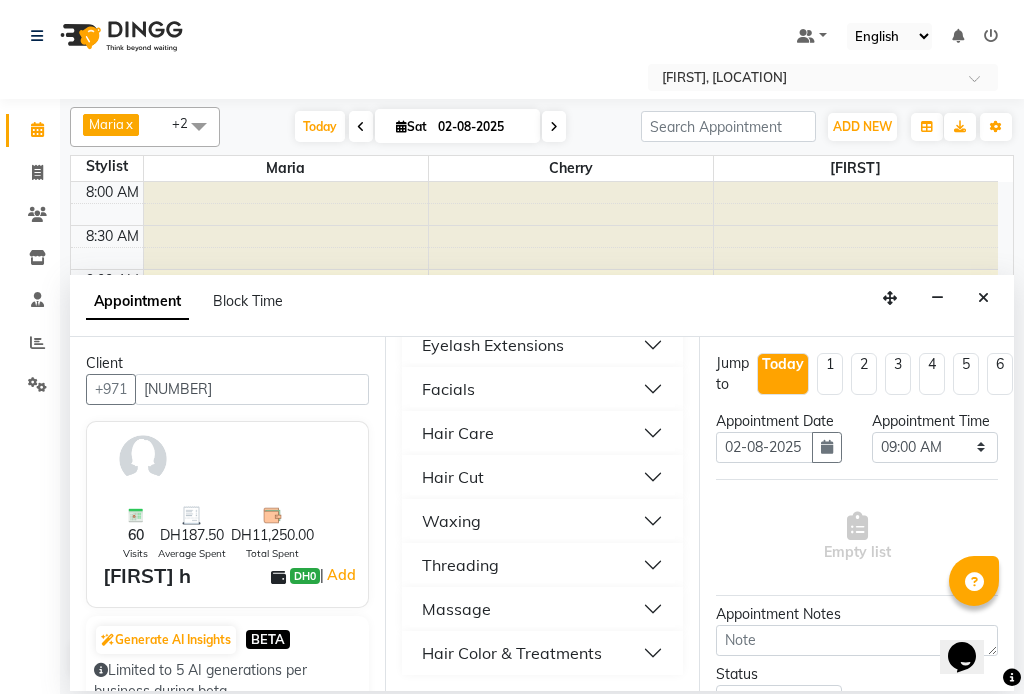 click on "Hair Care" at bounding box center (458, 433) 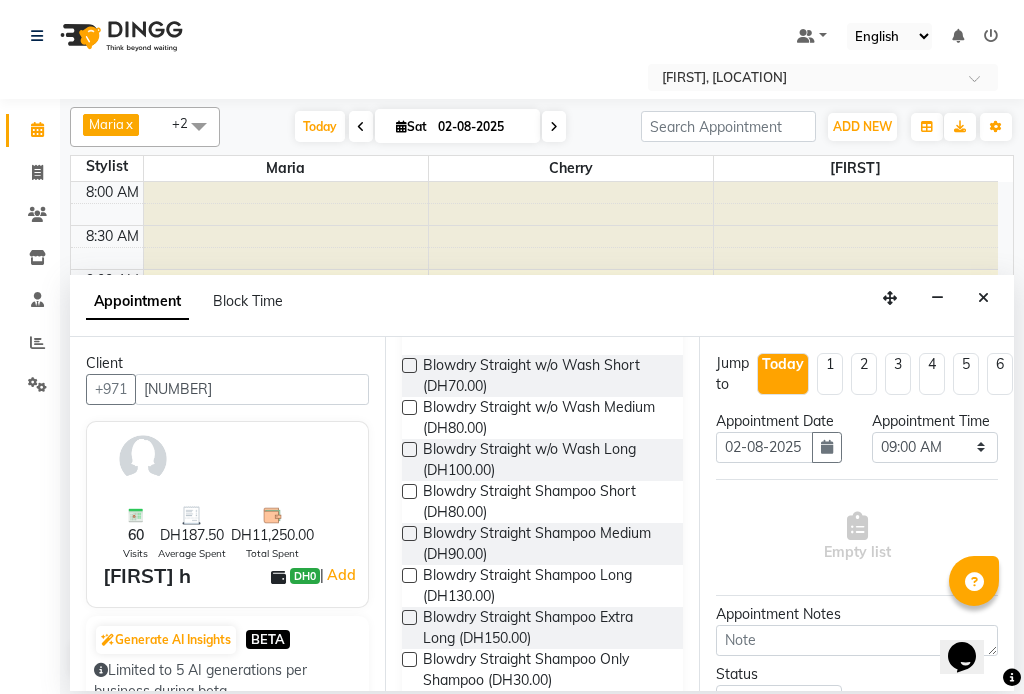scroll, scrollTop: 1274, scrollLeft: 0, axis: vertical 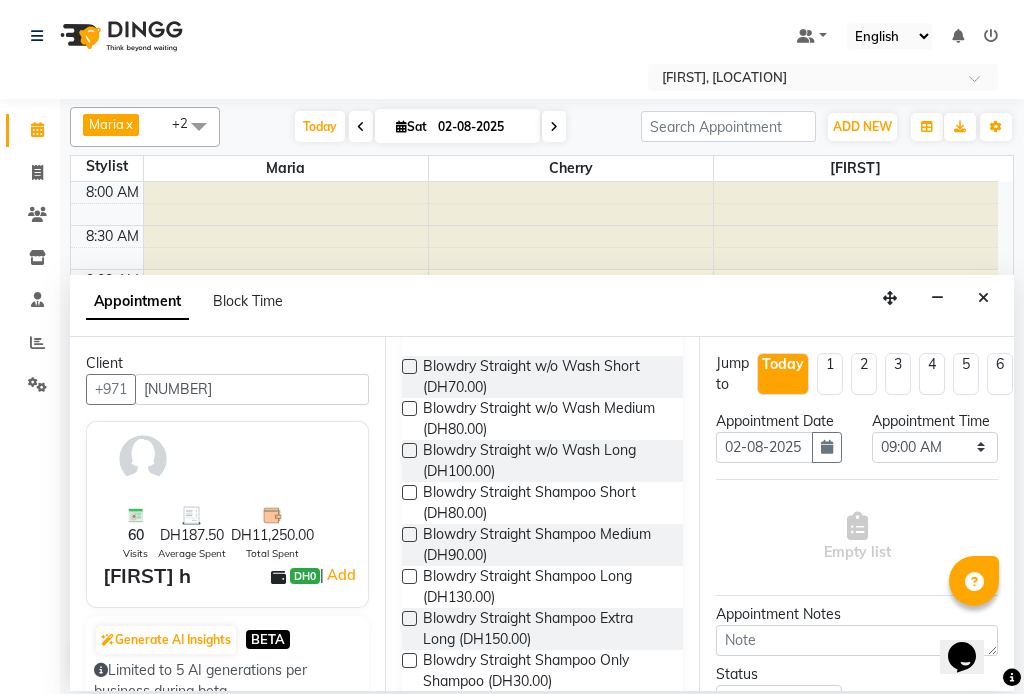 click at bounding box center [409, 618] 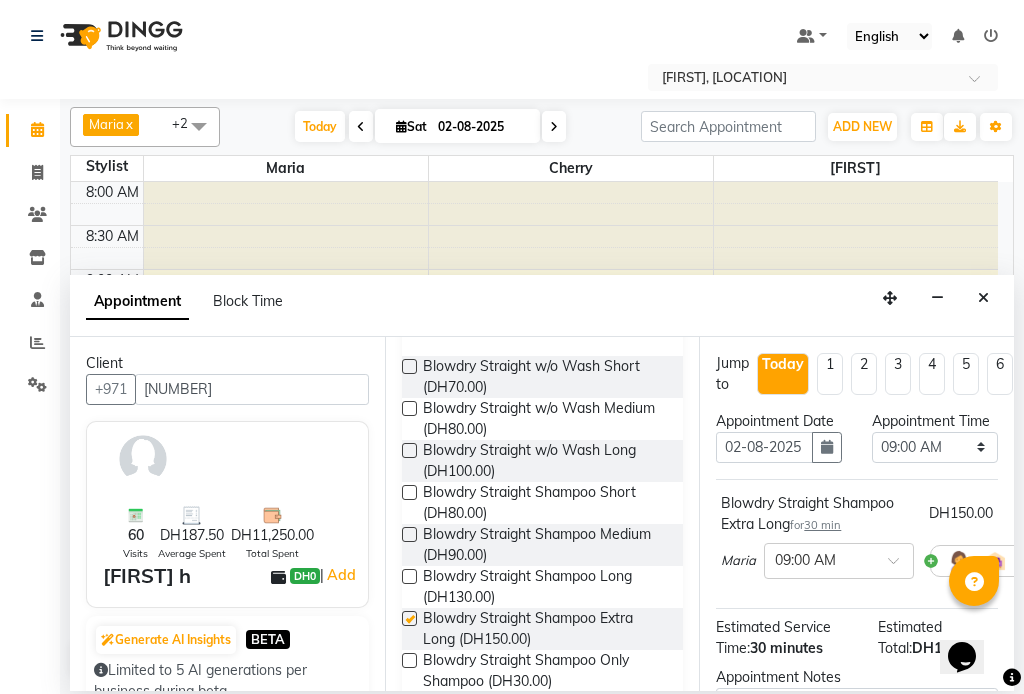 checkbox on "false" 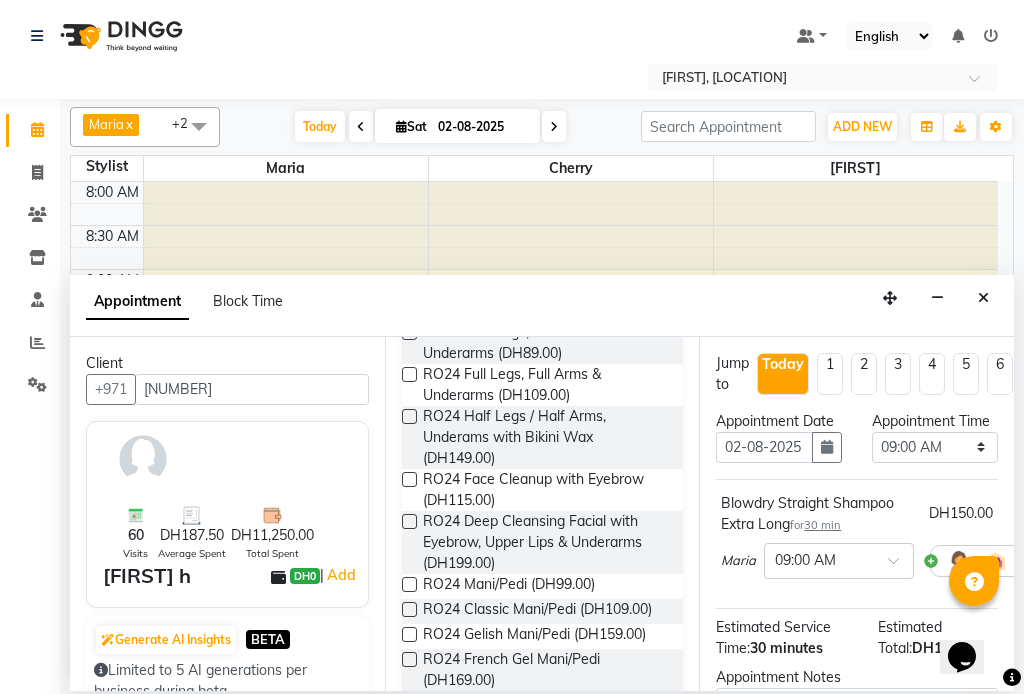 scroll, scrollTop: 0, scrollLeft: 0, axis: both 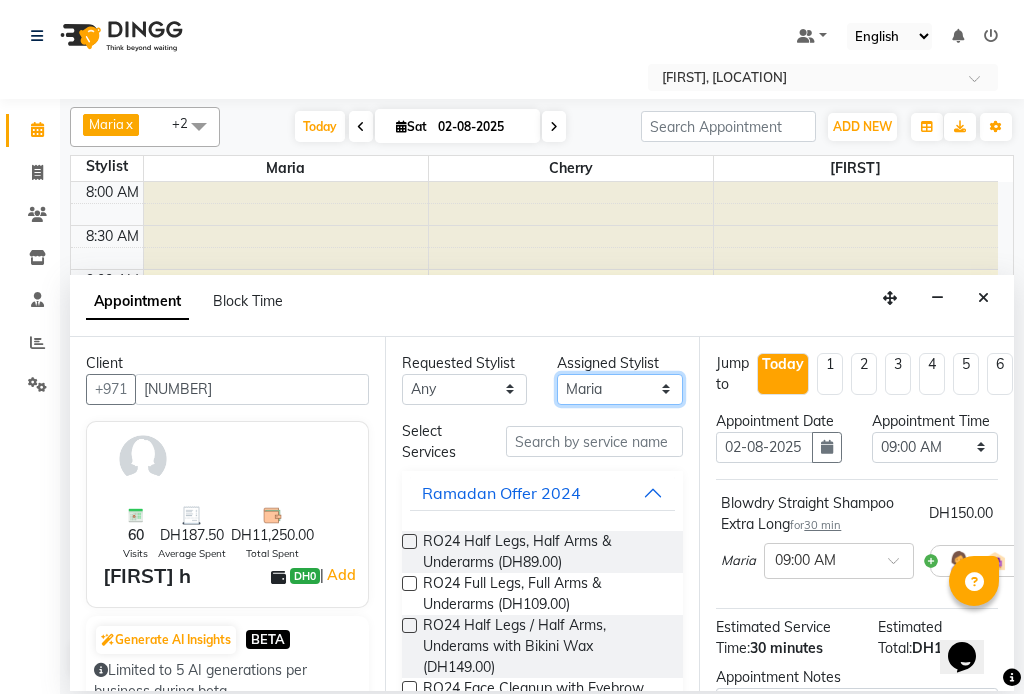 click on "Select [FIRST] [FIRST] [FIRST] [FIRST]" at bounding box center (620, 389) 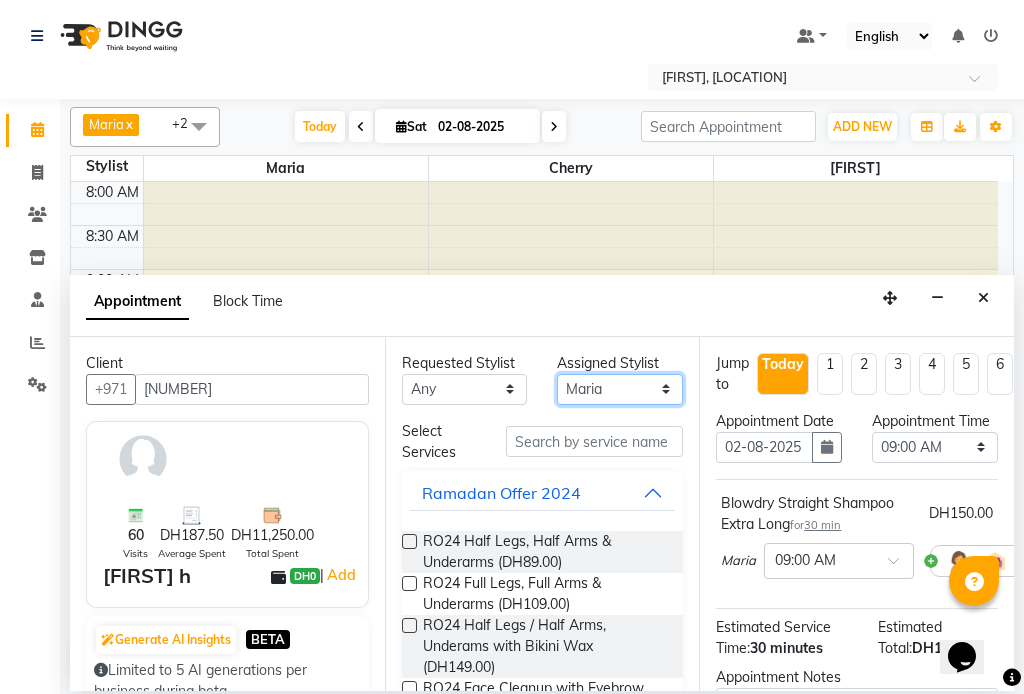 select on "34803" 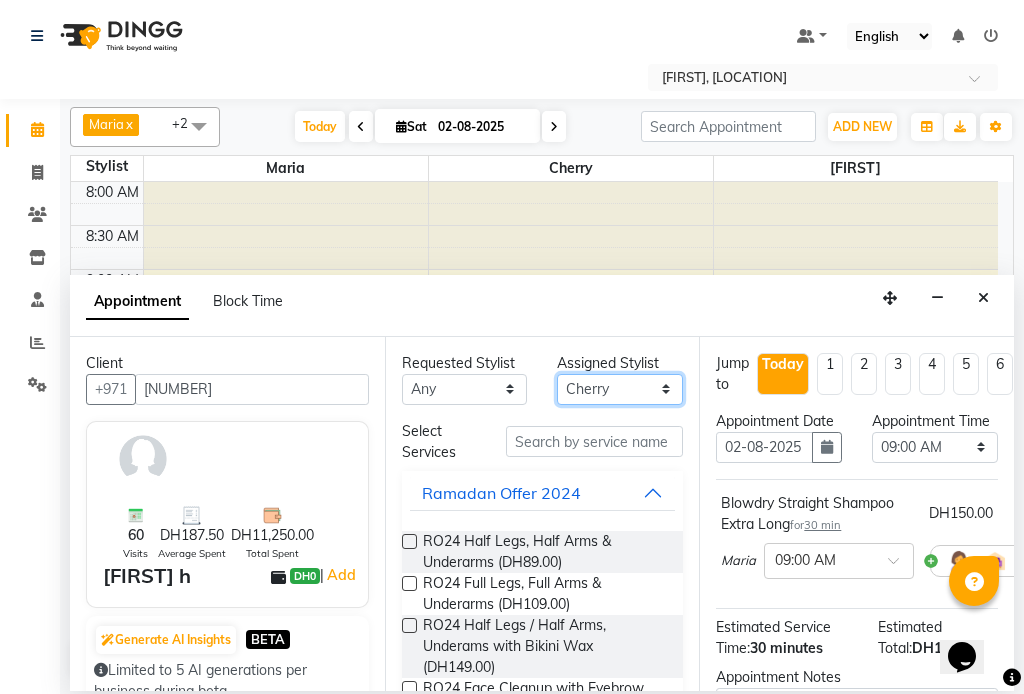 click on "Select [FIRST] [FIRST] [FIRST] [FIRST]" at bounding box center (620, 389) 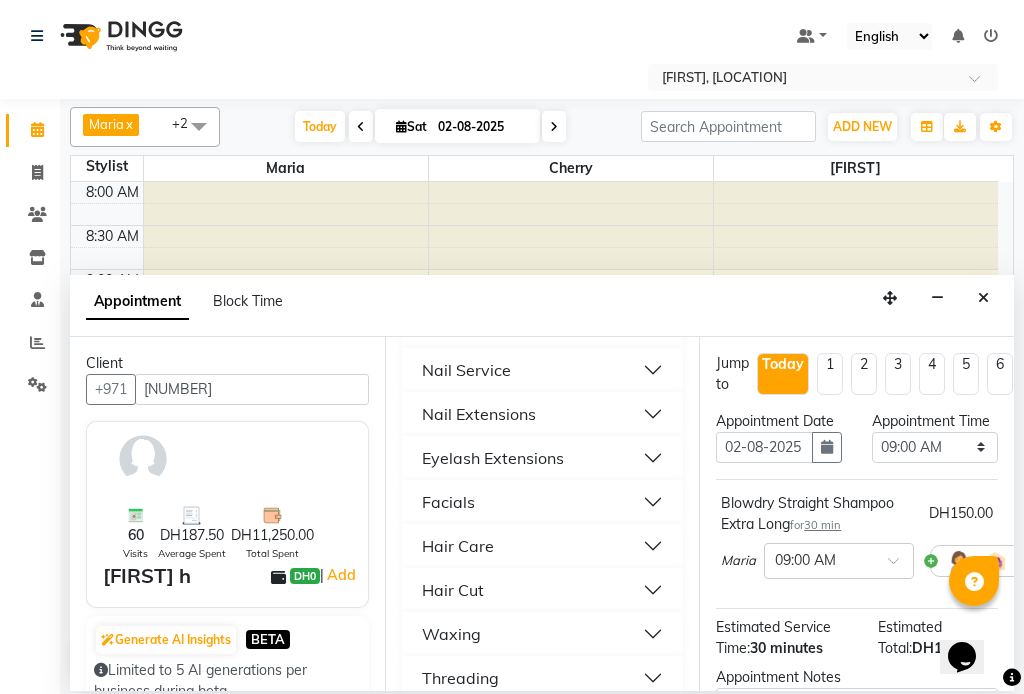 scroll, scrollTop: 1041, scrollLeft: 0, axis: vertical 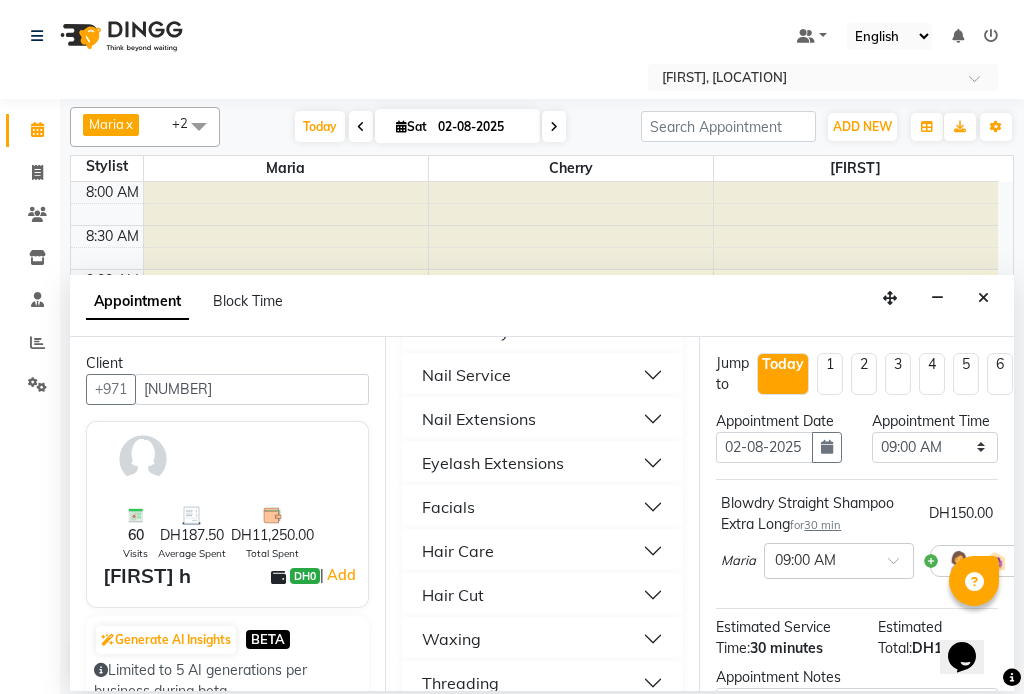 click on "Nail Service" at bounding box center (466, 375) 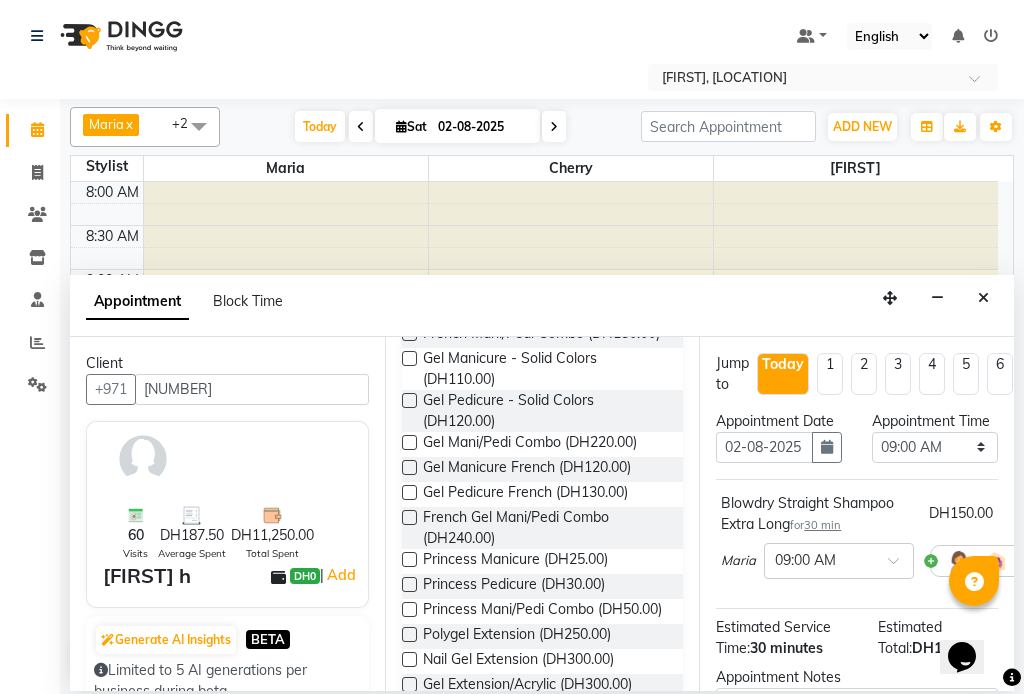 scroll, scrollTop: 1218, scrollLeft: 0, axis: vertical 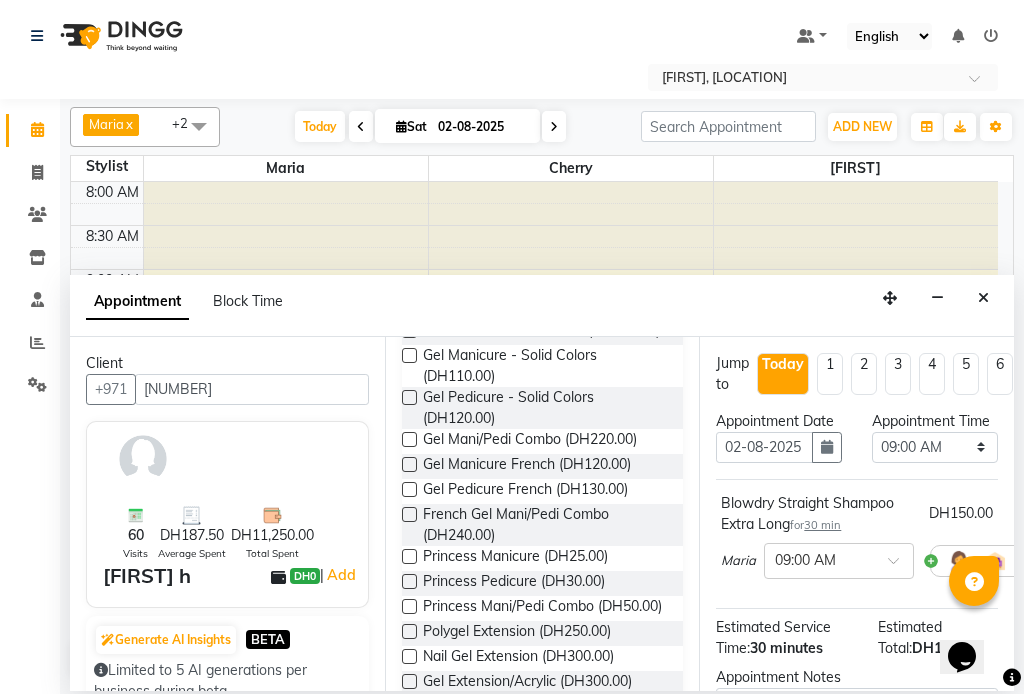 click at bounding box center (409, 489) 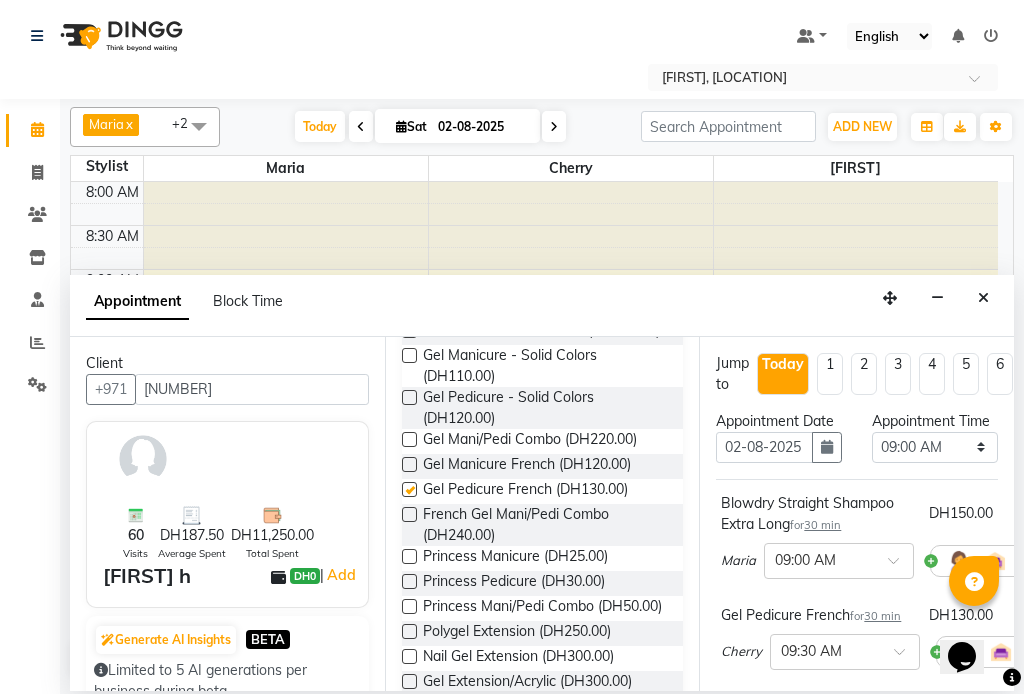 checkbox on "false" 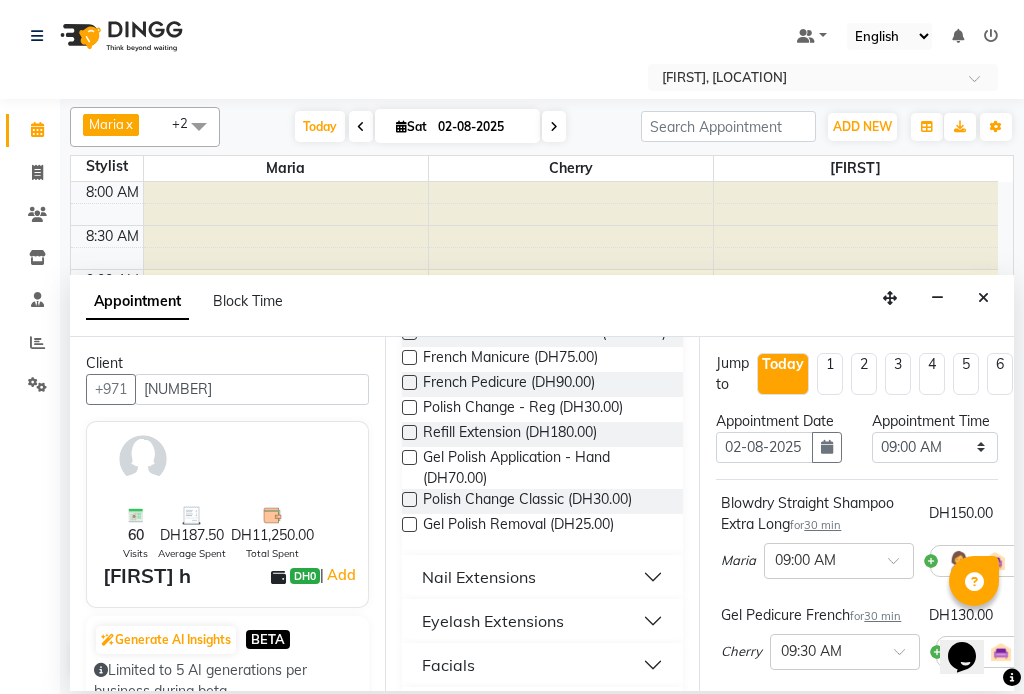 scroll, scrollTop: 1923, scrollLeft: 0, axis: vertical 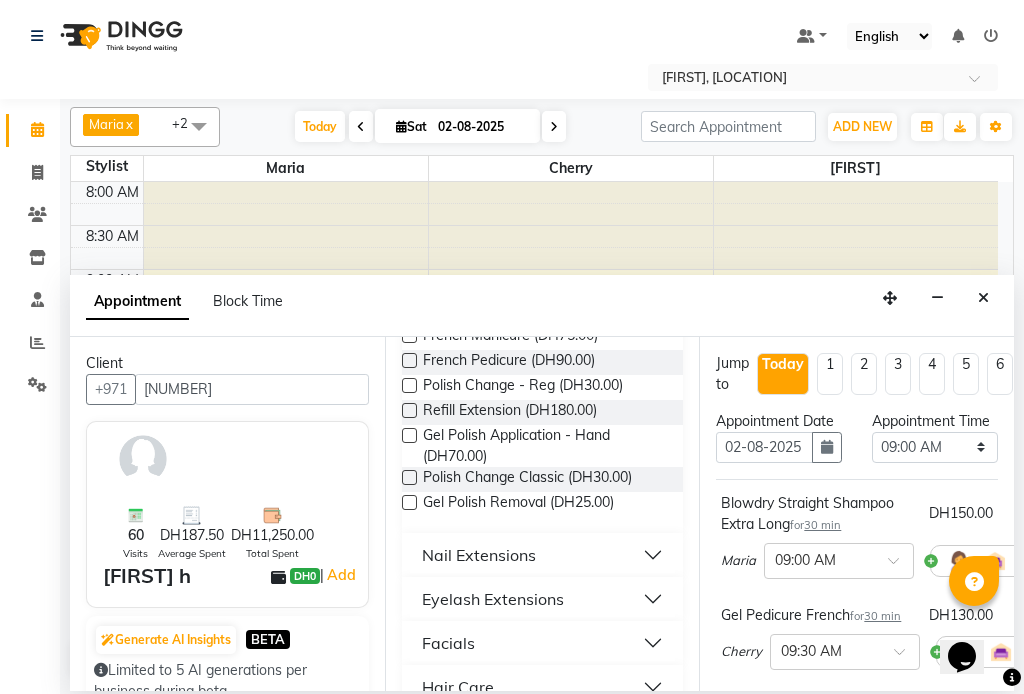 click at bounding box center [409, 502] 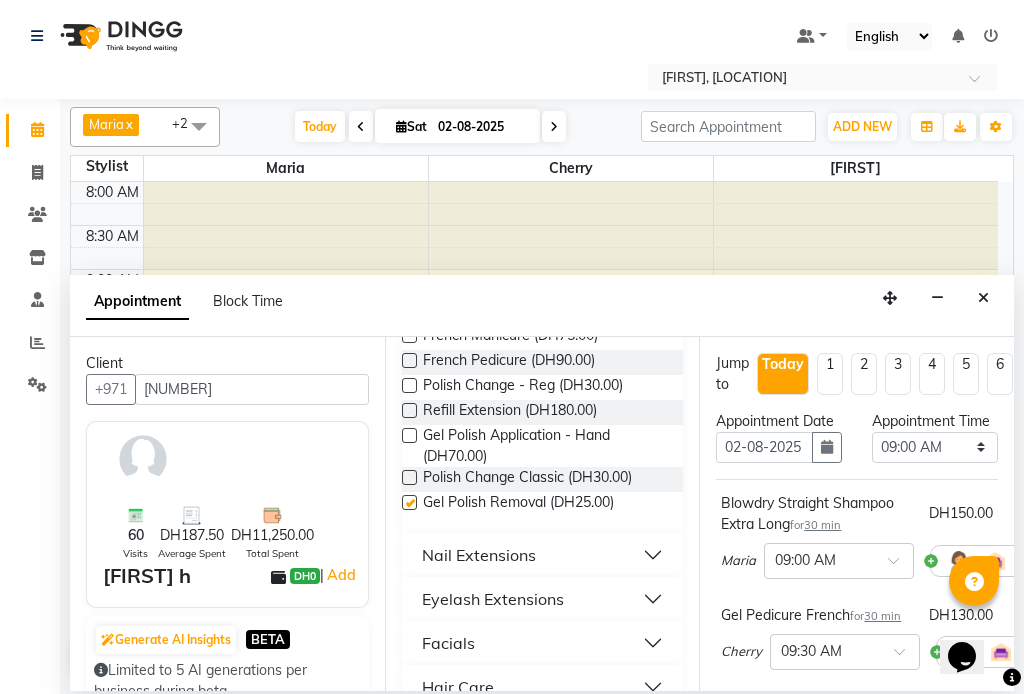 checkbox on "false" 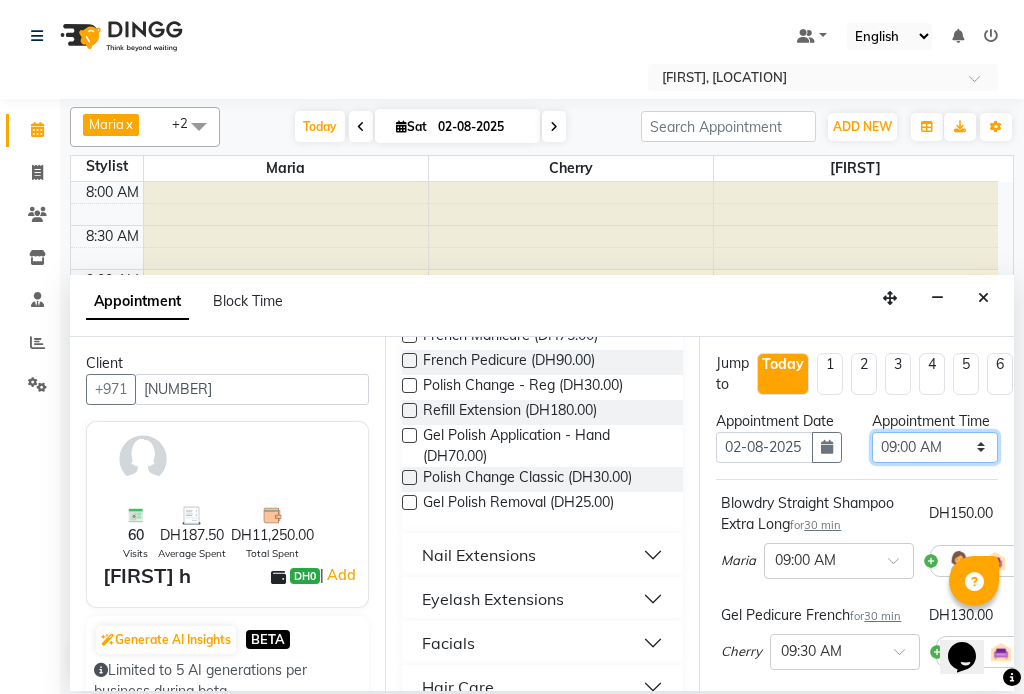 click on "Select 09:00 AM 09:15 AM 09:30 AM 09:45 AM 10:00 AM 10:15 AM 10:30 AM 10:45 AM 11:00 AM 11:15 AM 11:30 AM 11:45 AM 12:00 PM 12:15 PM 12:30 PM 12:45 PM 01:00 PM 01:15 PM 01:30 PM 01:45 PM 02:00 PM 02:15 PM 02:30 PM 02:45 PM 03:00 PM 03:15 PM 03:30 PM 03:45 PM 04:00 PM 04:15 PM 04:30 PM 04:45 PM 05:00 PM 05:15 PM 05:30 PM 05:45 PM 06:00 PM 06:15 PM 06:30 PM 06:45 PM 07:00 PM 07:15 PM 07:30 PM 07:45 PM 08:00 PM 08:15 PM 08:30 PM 08:45 PM 09:00 PM" at bounding box center [935, 447] 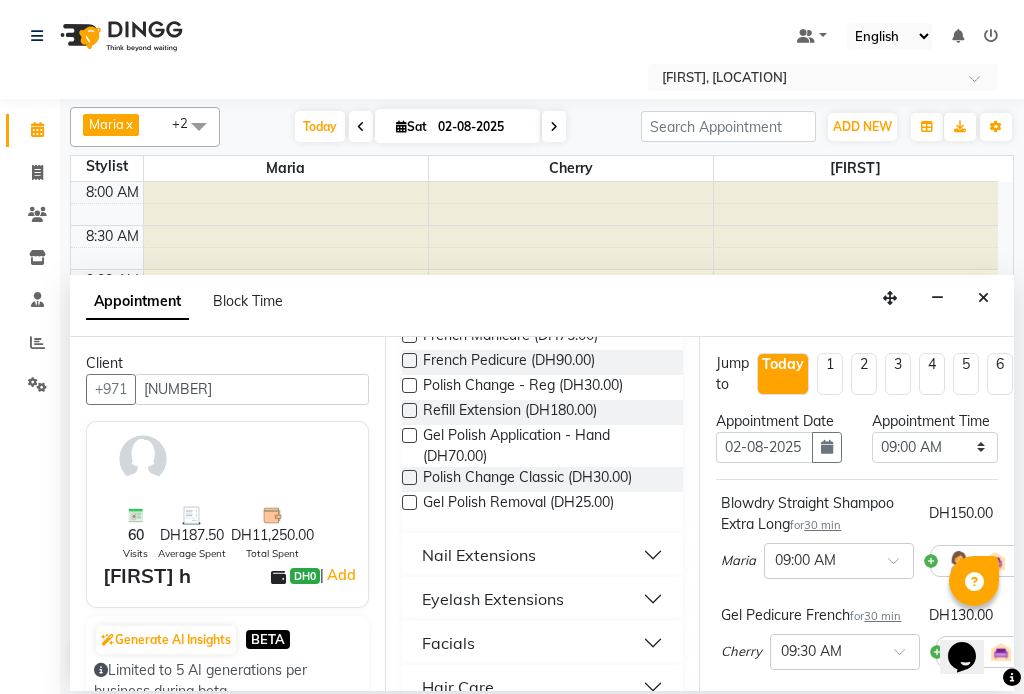 click on "[FIRST]" at bounding box center [856, 168] 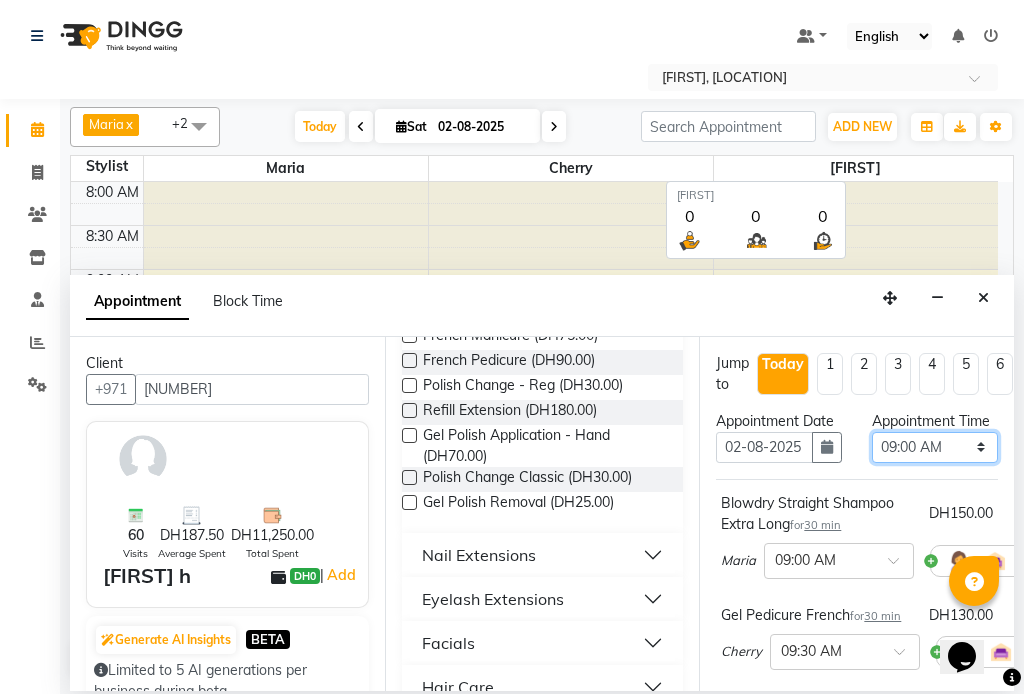 click on "Select 09:00 AM 09:15 AM 09:30 AM 09:45 AM 10:00 AM 10:15 AM 10:30 AM 10:45 AM 11:00 AM 11:15 AM 11:30 AM 11:45 AM 12:00 PM 12:15 PM 12:30 PM 12:45 PM 01:00 PM 01:15 PM 01:30 PM 01:45 PM 02:00 PM 02:15 PM 02:30 PM 02:45 PM 03:00 PM 03:15 PM 03:30 PM 03:45 PM 04:00 PM 04:15 PM 04:30 PM 04:45 PM 05:00 PM 05:15 PM 05:30 PM 05:45 PM 06:00 PM 06:15 PM 06:30 PM 06:45 PM 07:00 PM 07:15 PM 07:30 PM 07:45 PM 08:00 PM 08:15 PM 08:30 PM 08:45 PM 09:00 PM" at bounding box center (935, 447) 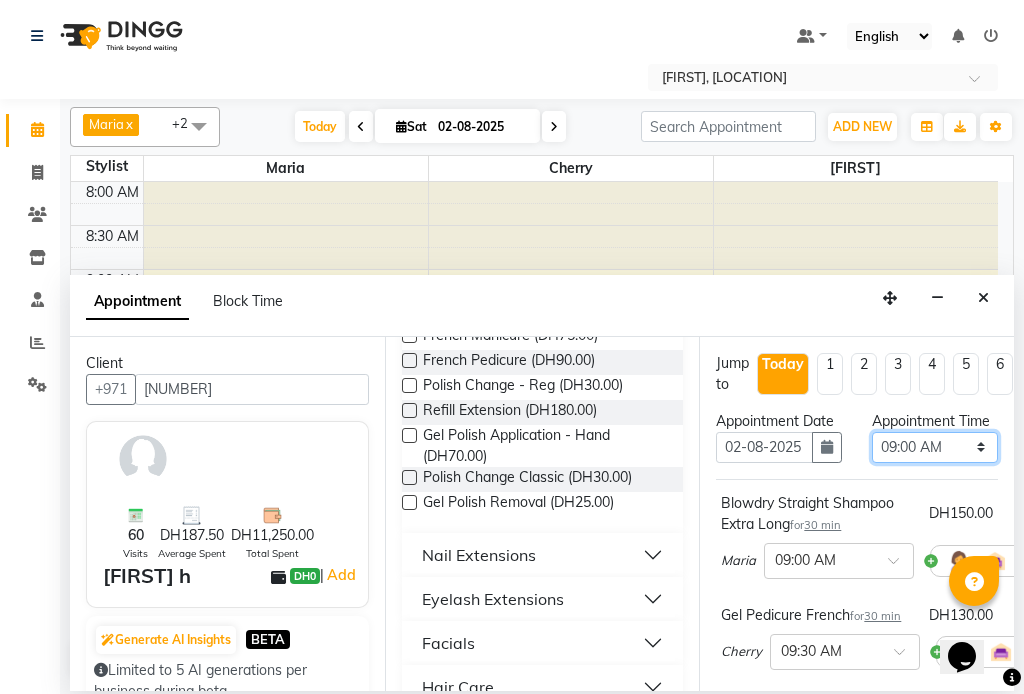 select on "900" 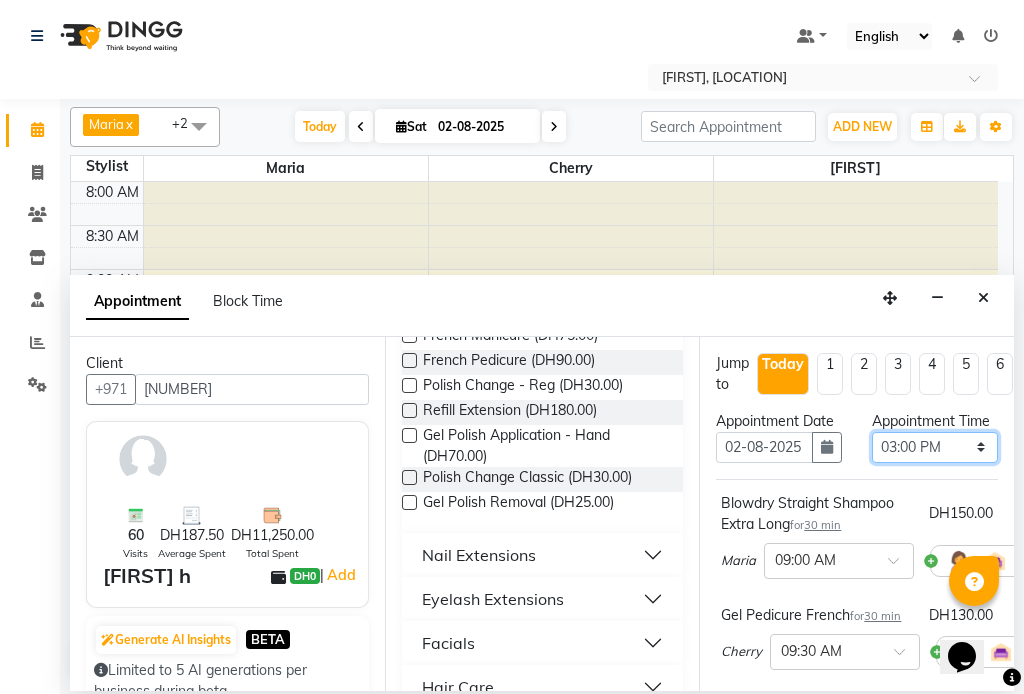 click on "Select 09:00 AM 09:15 AM 09:30 AM 09:45 AM 10:00 AM 10:15 AM 10:30 AM 10:45 AM 11:00 AM 11:15 AM 11:30 AM 11:45 AM 12:00 PM 12:15 PM 12:30 PM 12:45 PM 01:00 PM 01:15 PM 01:30 PM 01:45 PM 02:00 PM 02:15 PM 02:30 PM 02:45 PM 03:00 PM 03:15 PM 03:30 PM 03:45 PM 04:00 PM 04:15 PM 04:30 PM 04:45 PM 05:00 PM 05:15 PM 05:30 PM 05:45 PM 06:00 PM 06:15 PM 06:30 PM 06:45 PM 07:00 PM 07:15 PM 07:30 PM 07:45 PM 08:00 PM 08:15 PM 08:30 PM 08:45 PM 09:00 PM" at bounding box center [935, 447] 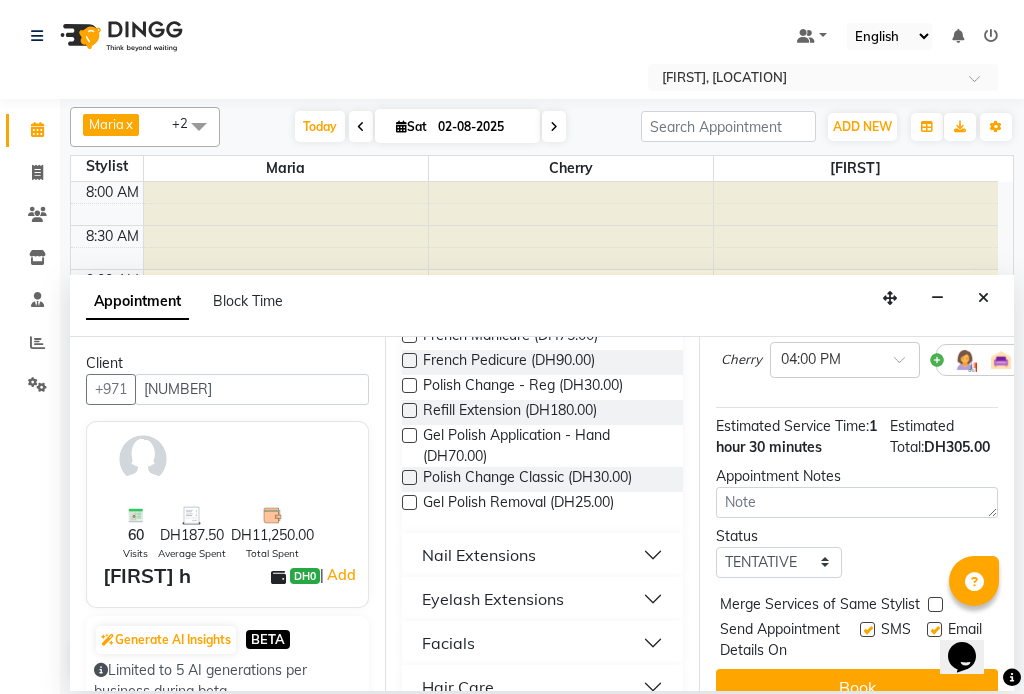 scroll, scrollTop: 512, scrollLeft: 0, axis: vertical 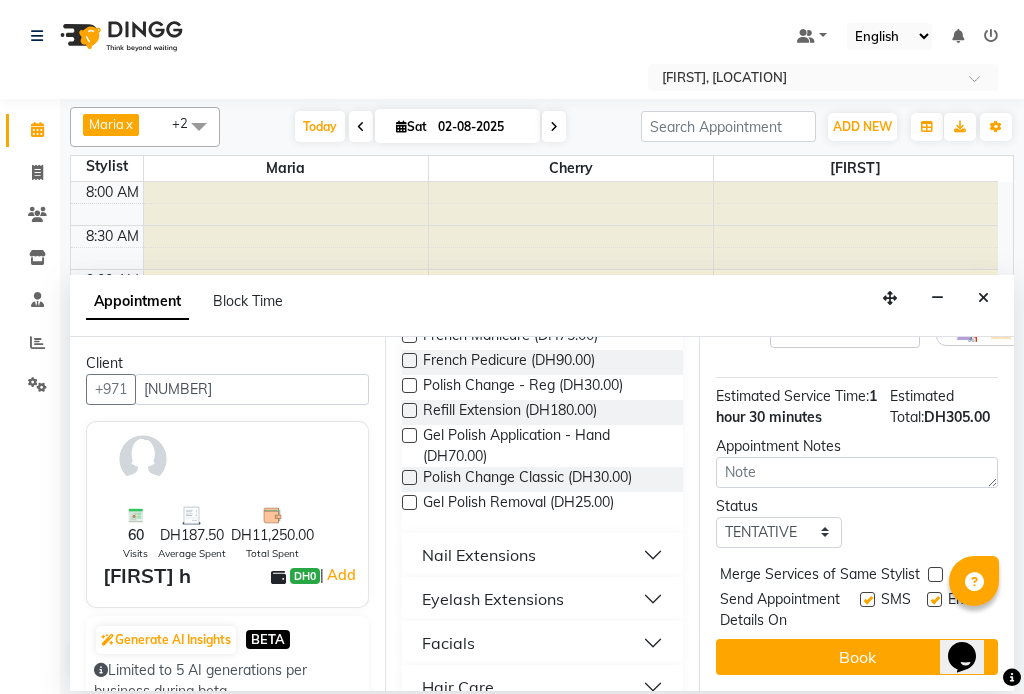 click at bounding box center [935, 574] 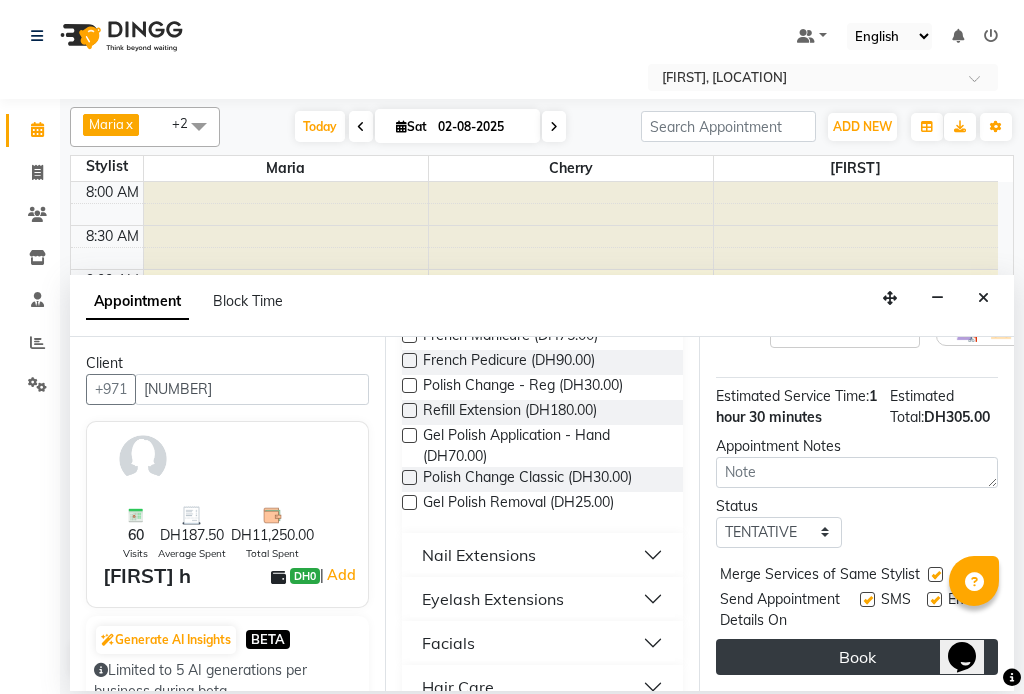 click on "Book" at bounding box center [857, 657] 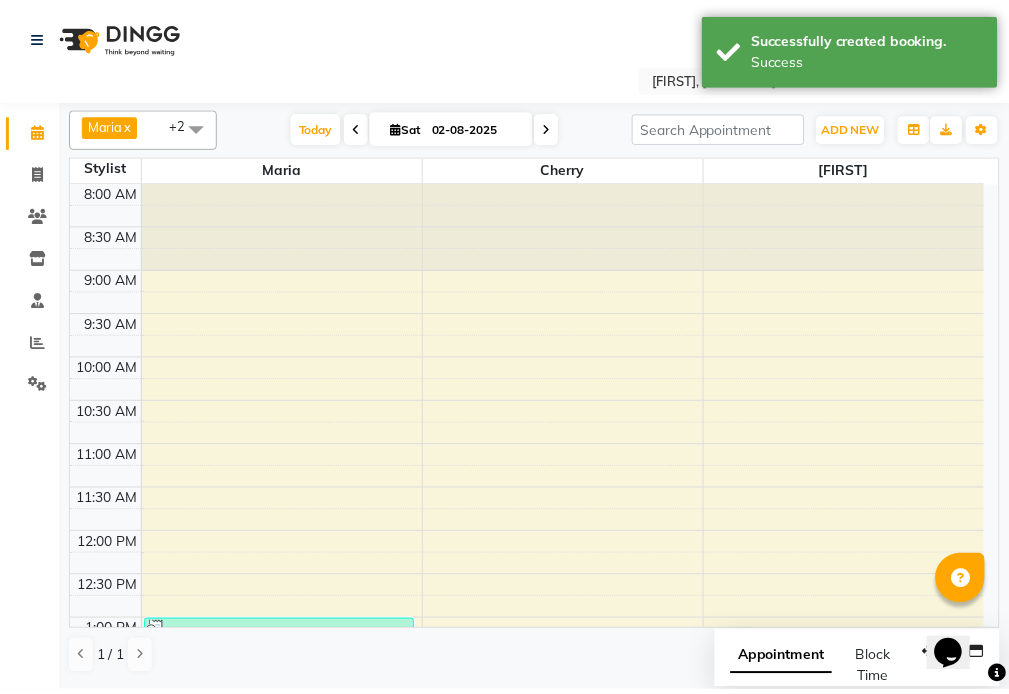 scroll, scrollTop: 356, scrollLeft: 0, axis: vertical 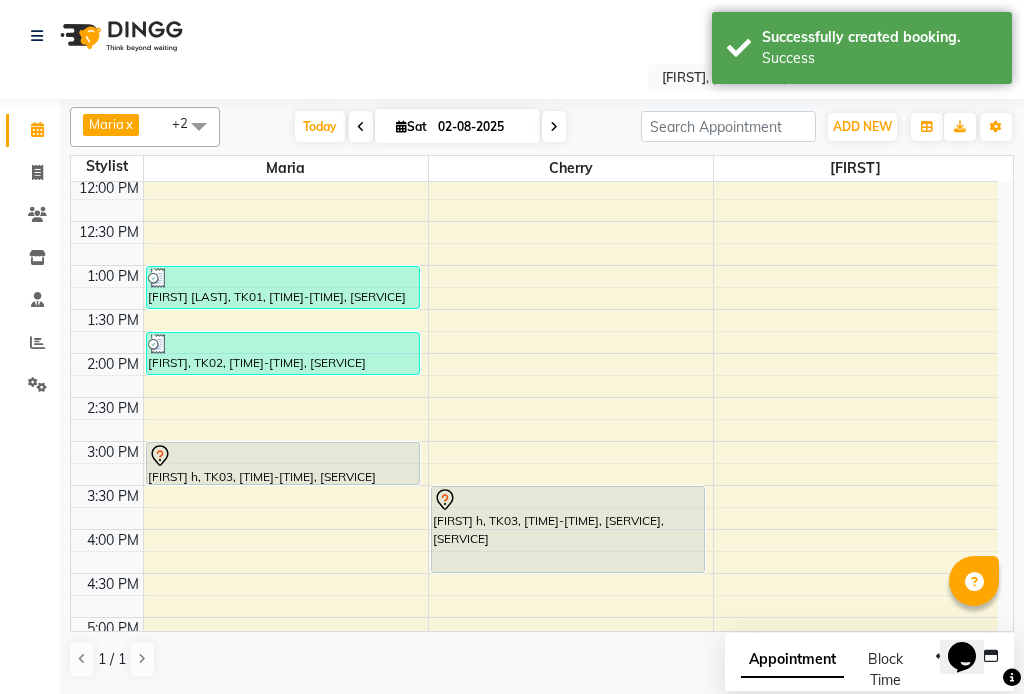 click on "[FIRST] h, TK03, [TIME]-[TIME], [SERVICE], [SERVICE]" at bounding box center [568, 529] 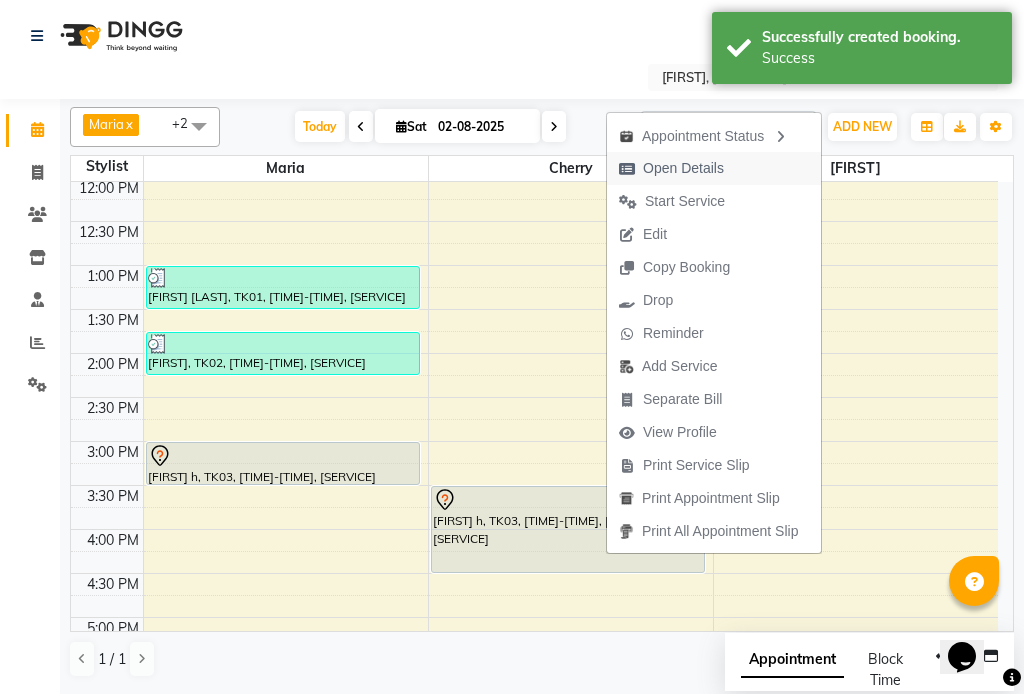 click on "Open Details" at bounding box center [683, 168] 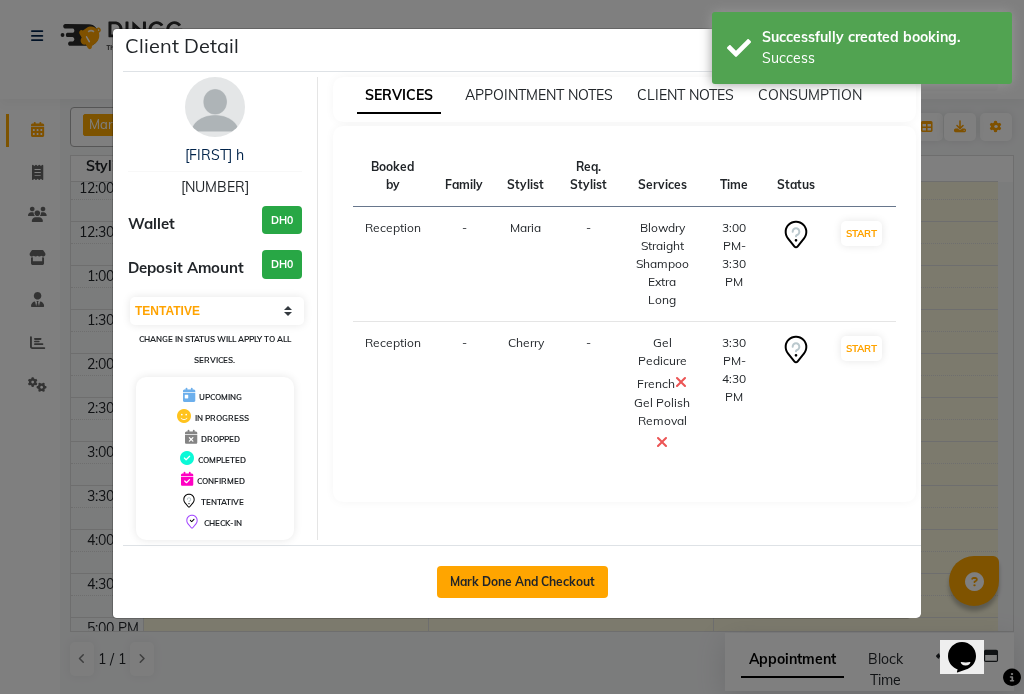 click on "Mark Done And Checkout" 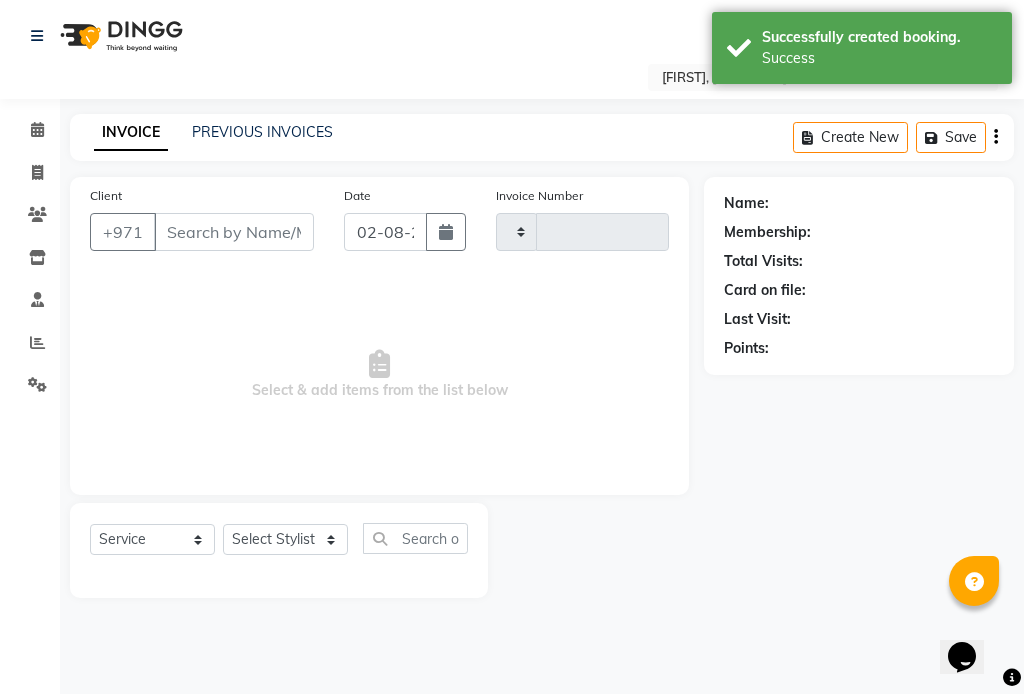 type on "0574" 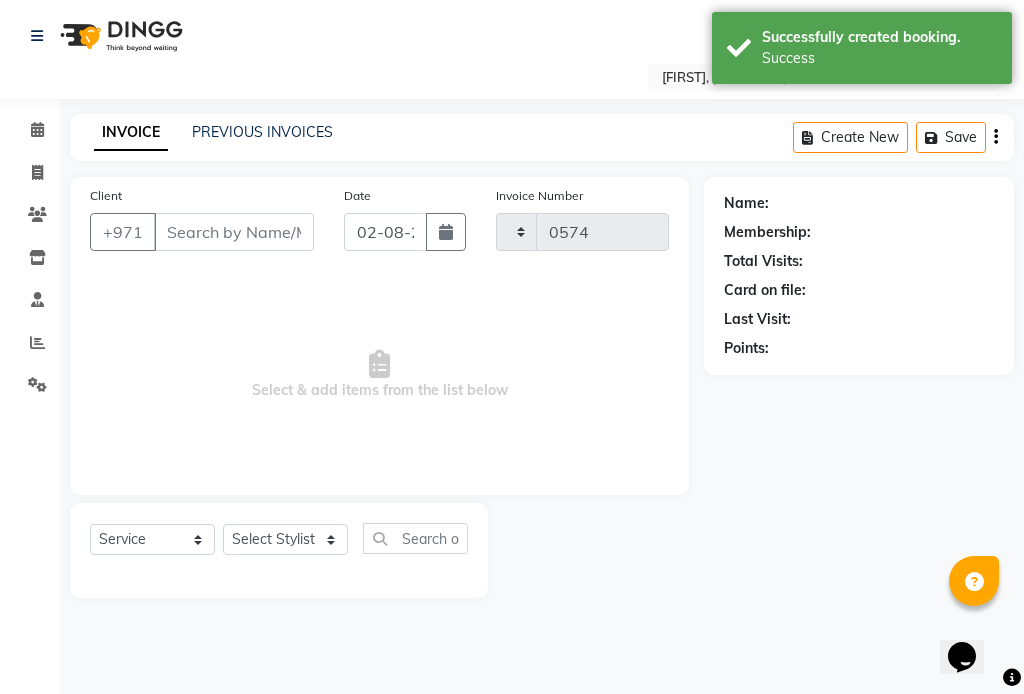 select on "5144" 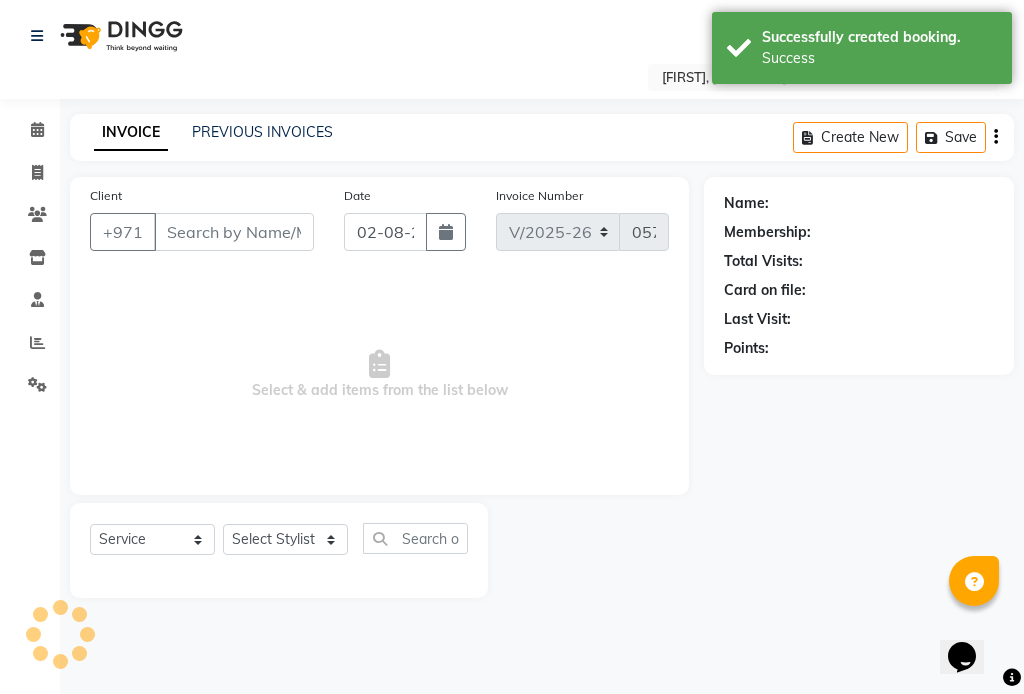 type on "[NUMBER]" 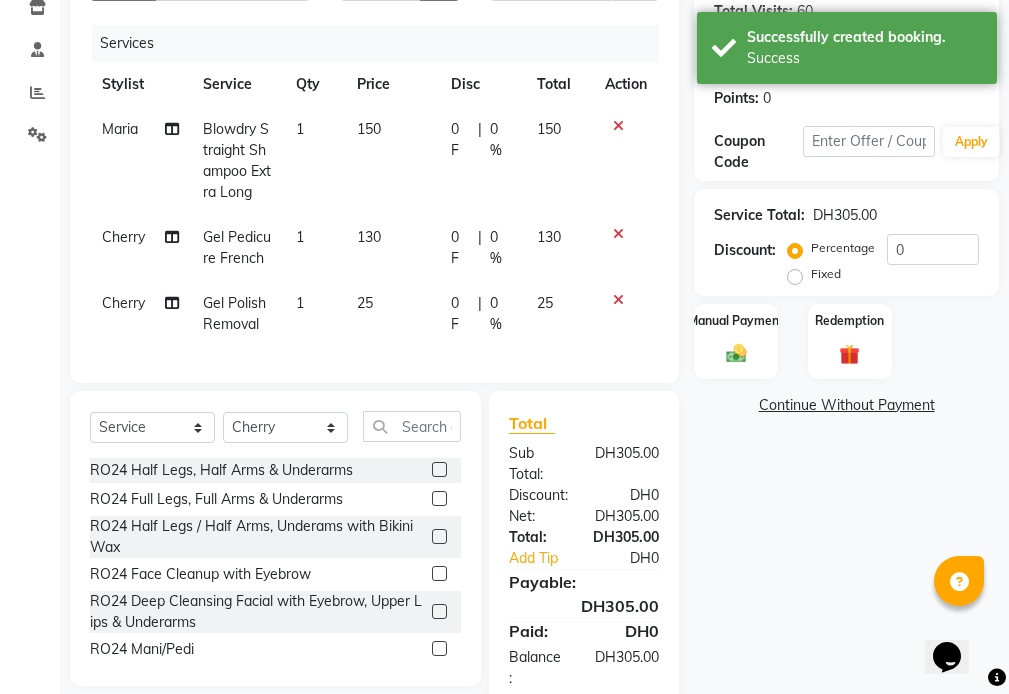 scroll, scrollTop: 258, scrollLeft: 0, axis: vertical 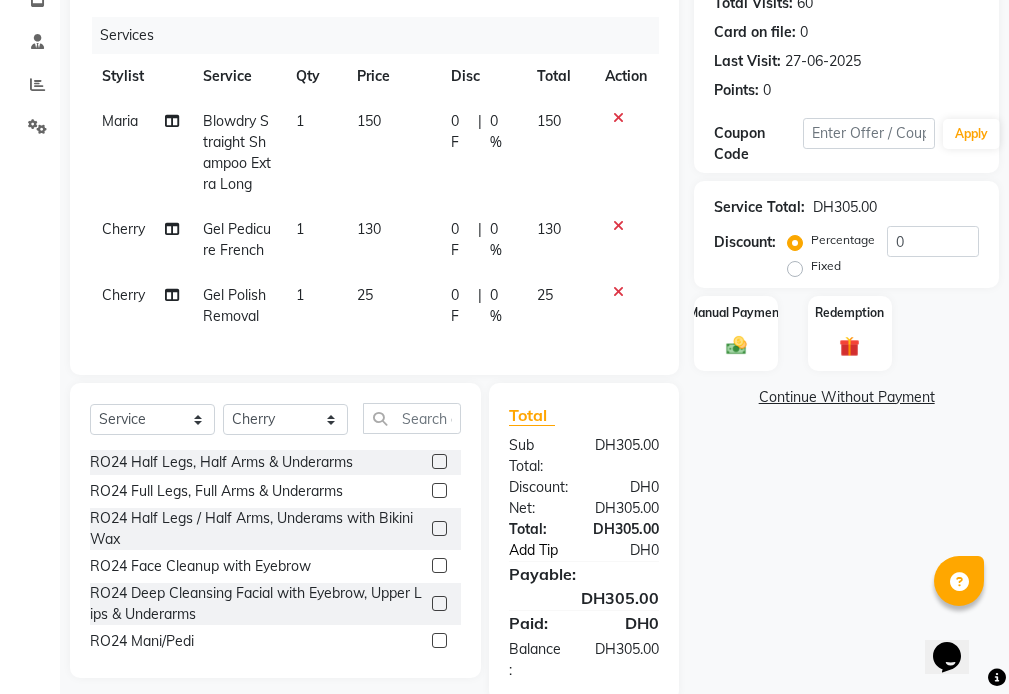 click on "Add Tip" 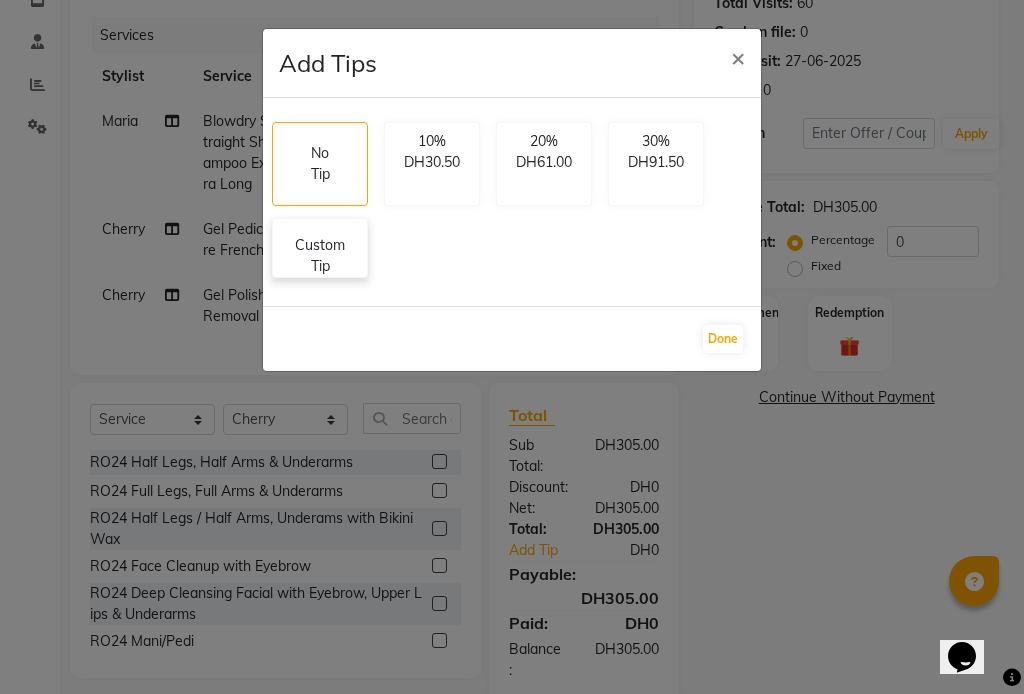 click on "Custom Tip" 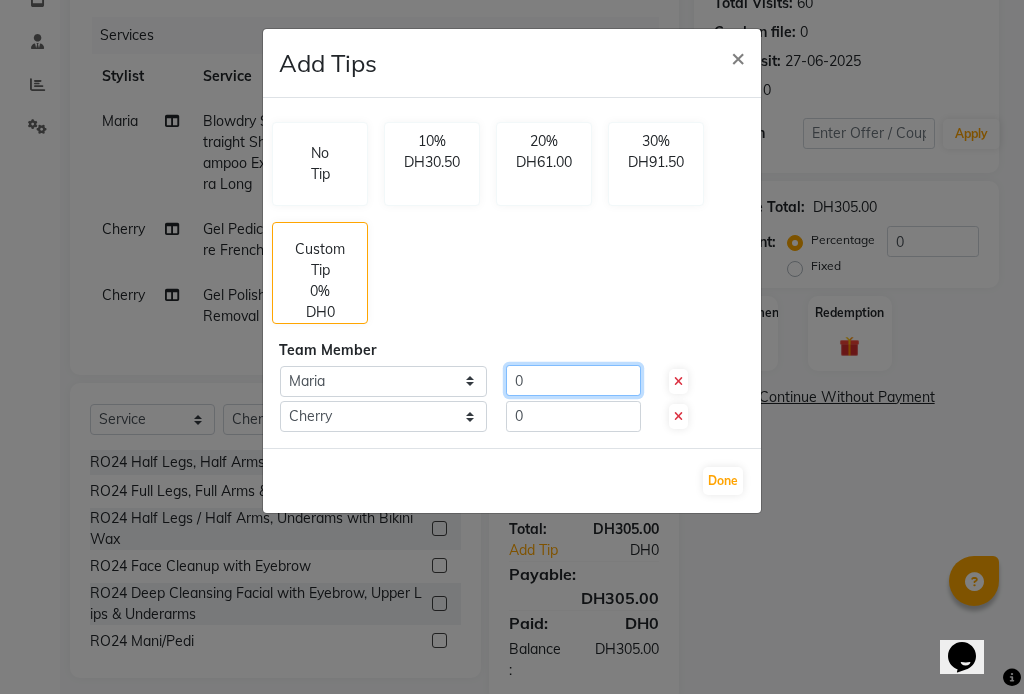 click on "0" 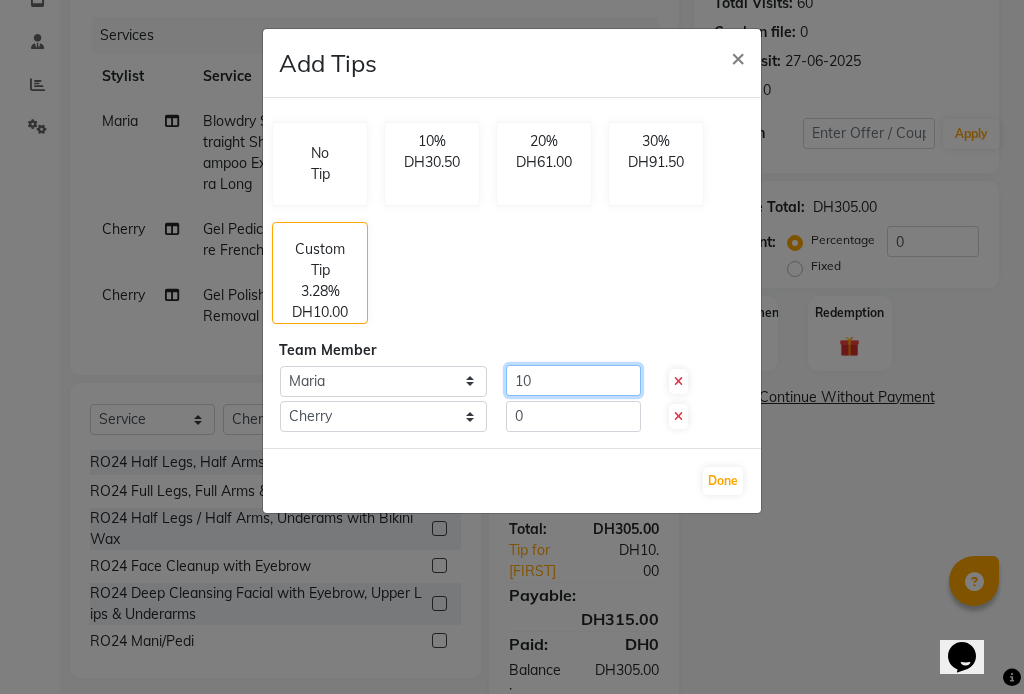 type on "10" 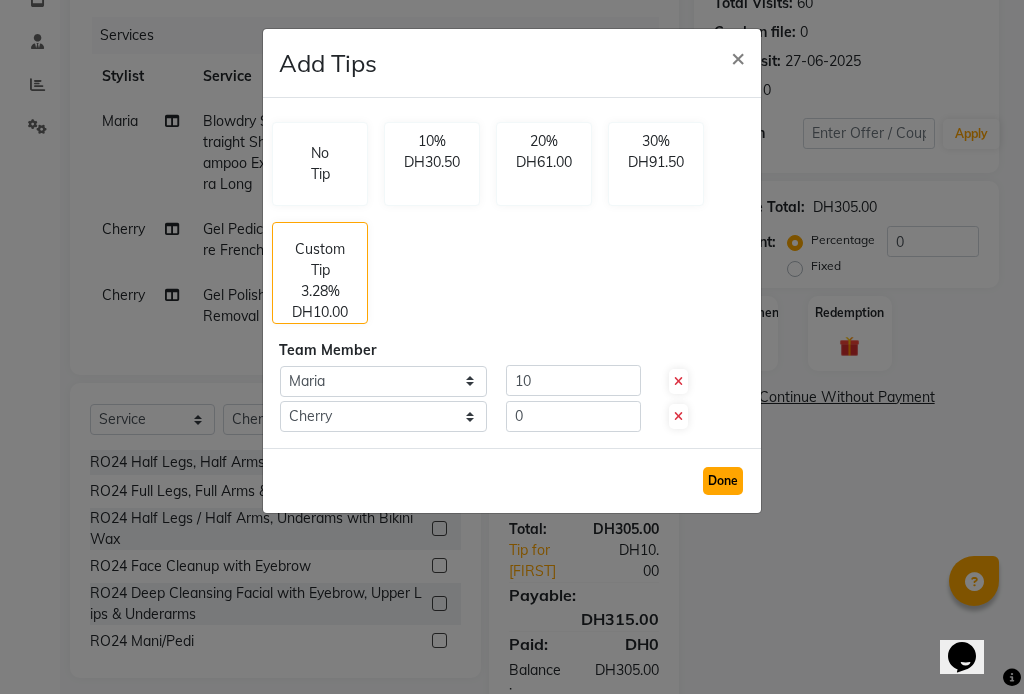click on "Done" 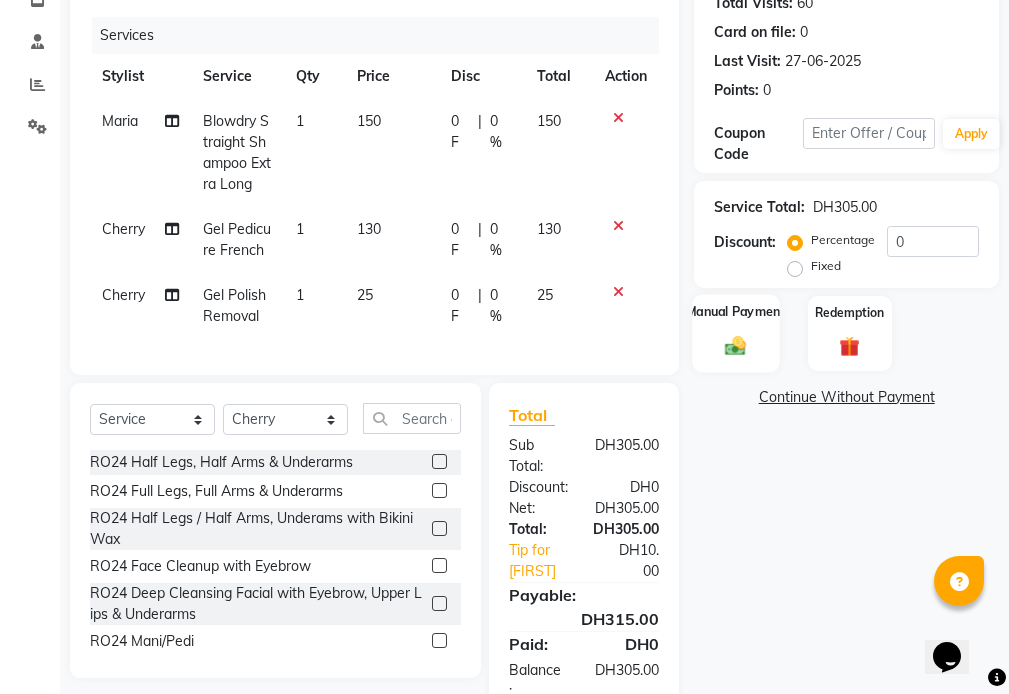 click on "Manual Payment" 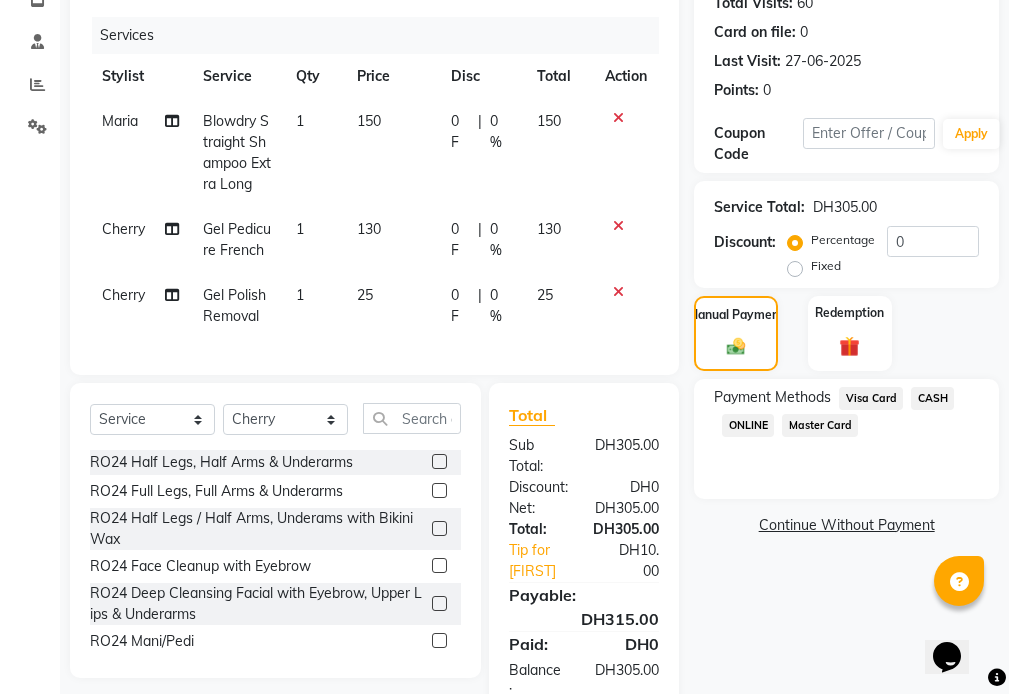 click on "Visa Card" 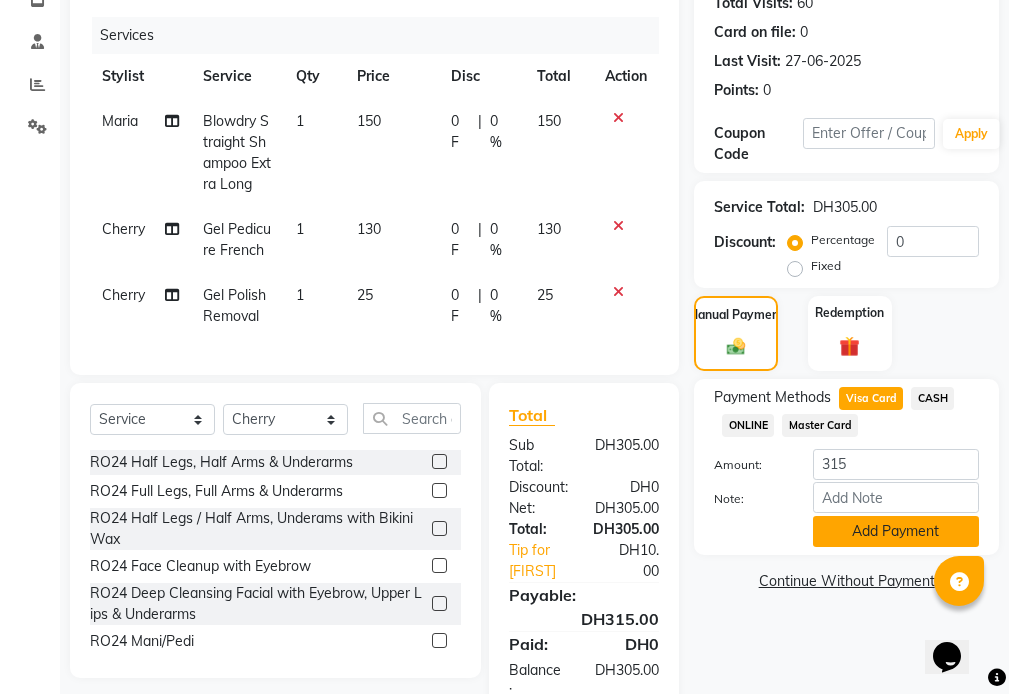 click on "Add Payment" 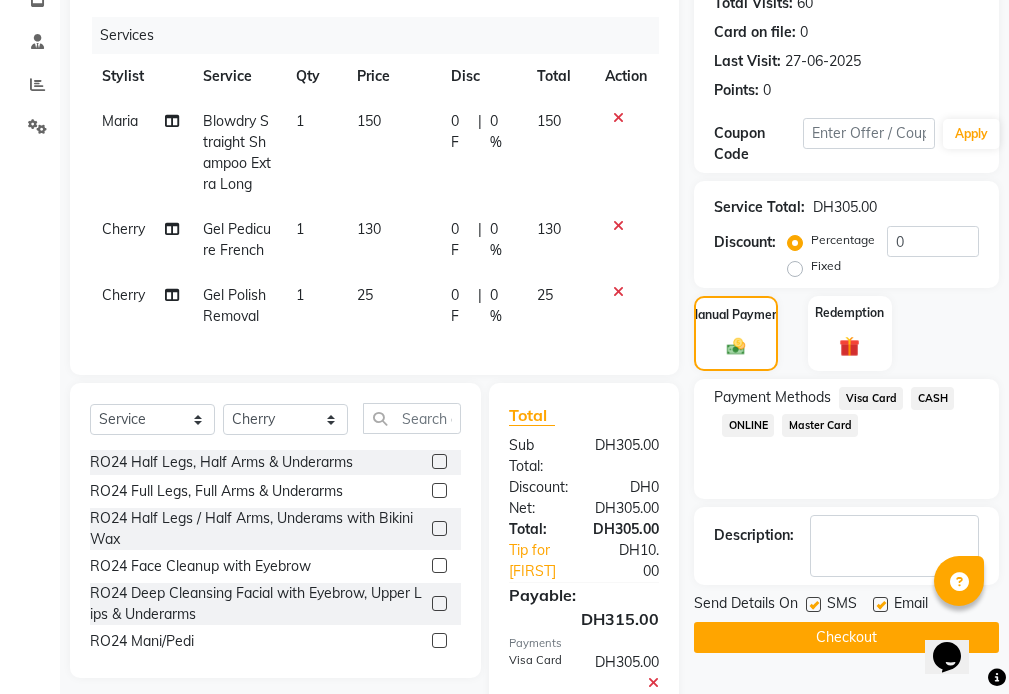 scroll, scrollTop: 436, scrollLeft: 0, axis: vertical 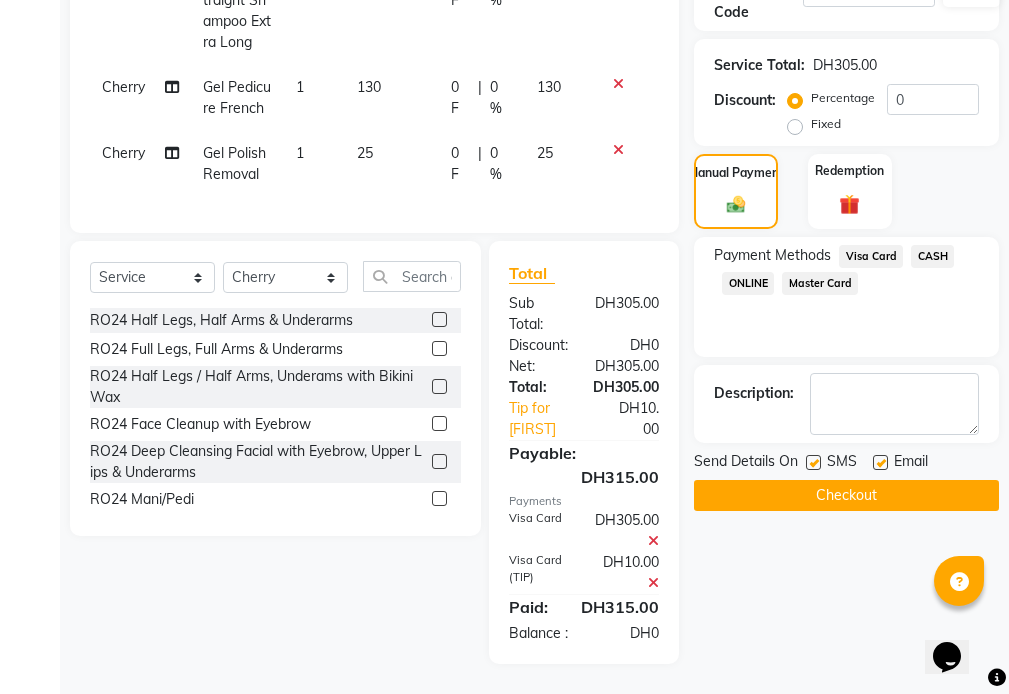 click on "Checkout" 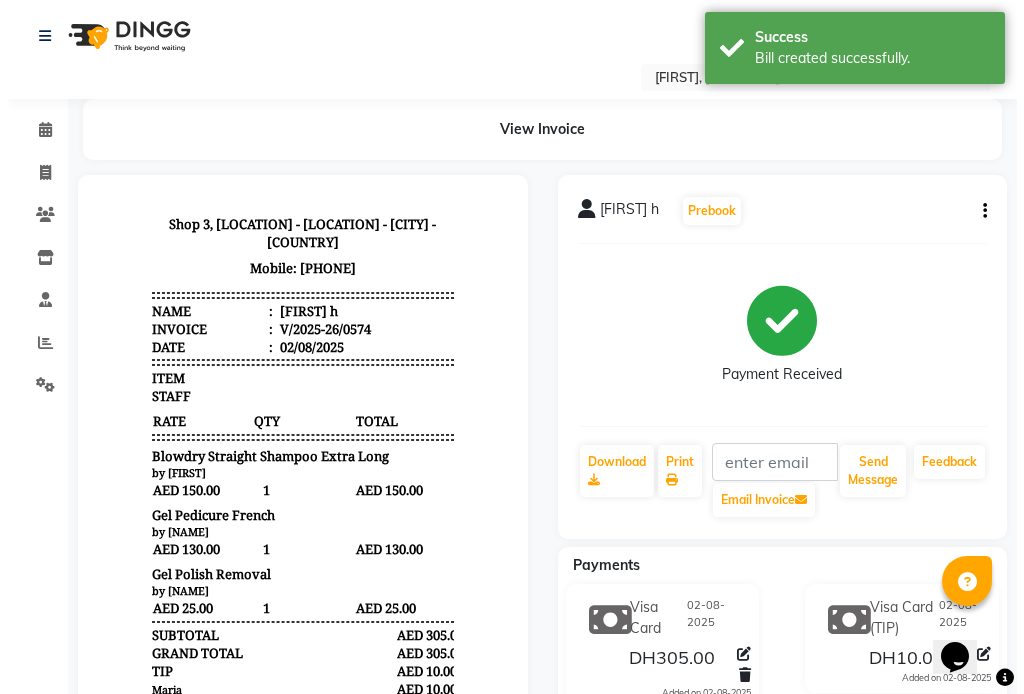 scroll, scrollTop: 0, scrollLeft: 0, axis: both 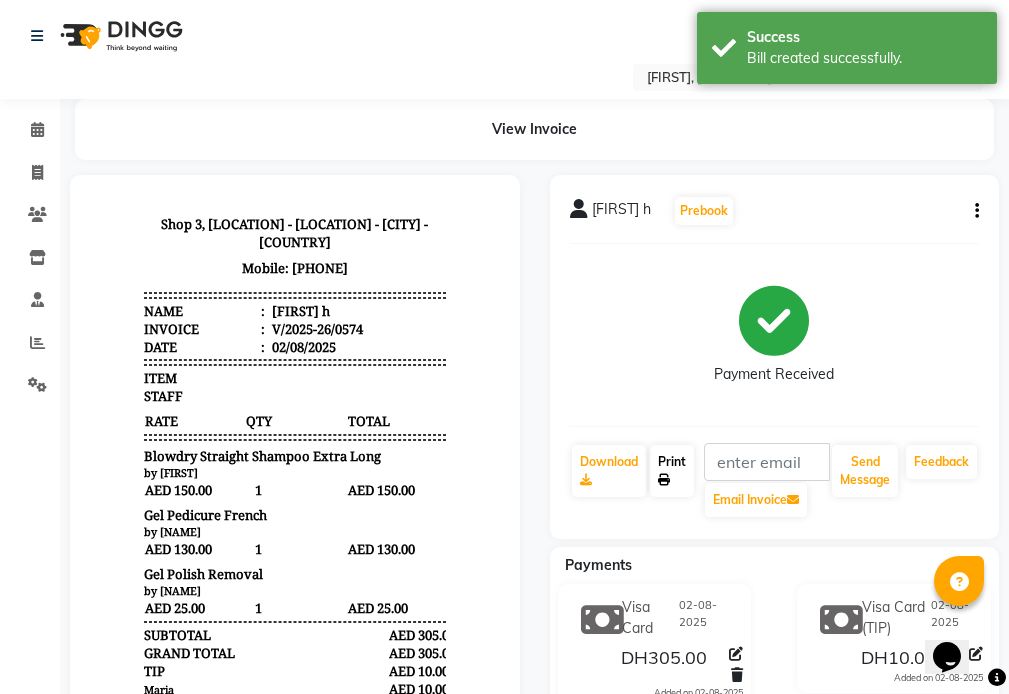 click on "Print" 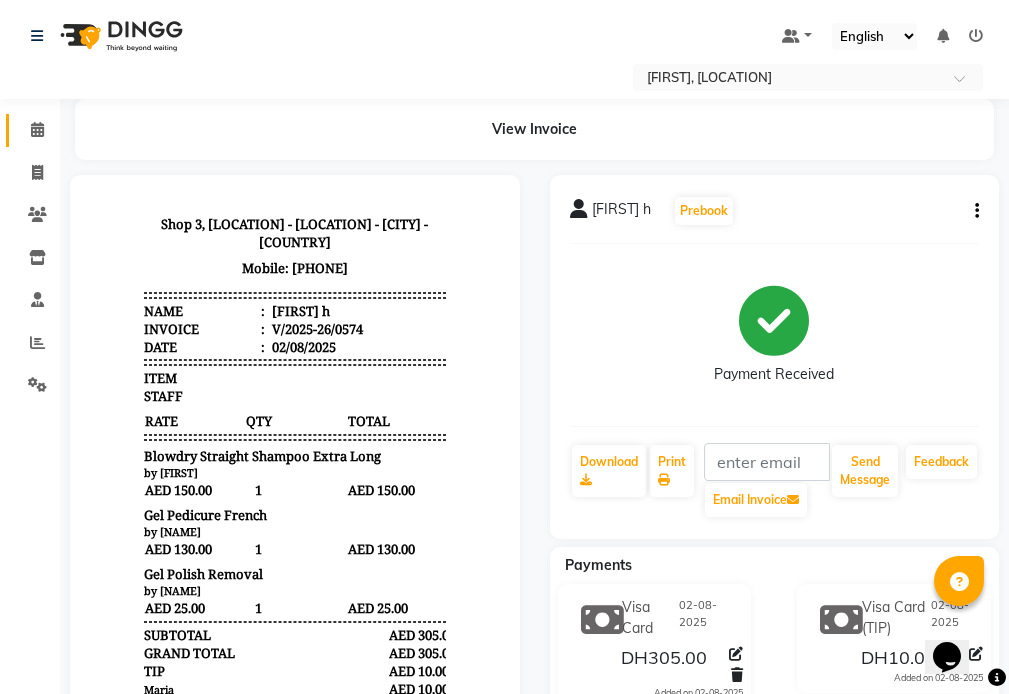 click 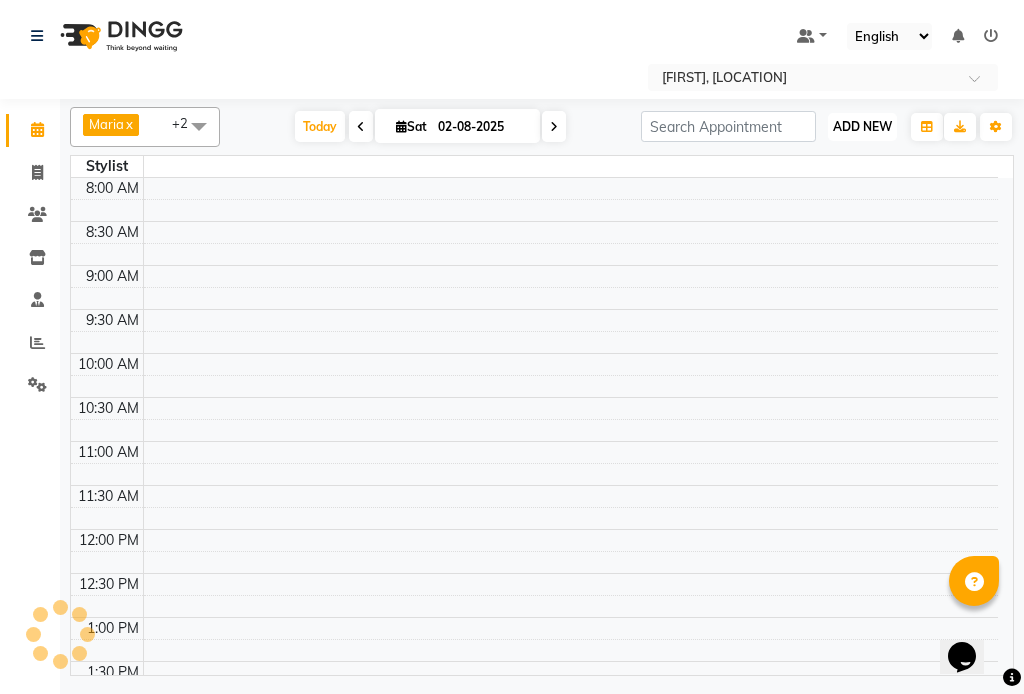 click on "ADD NEW" at bounding box center (862, 126) 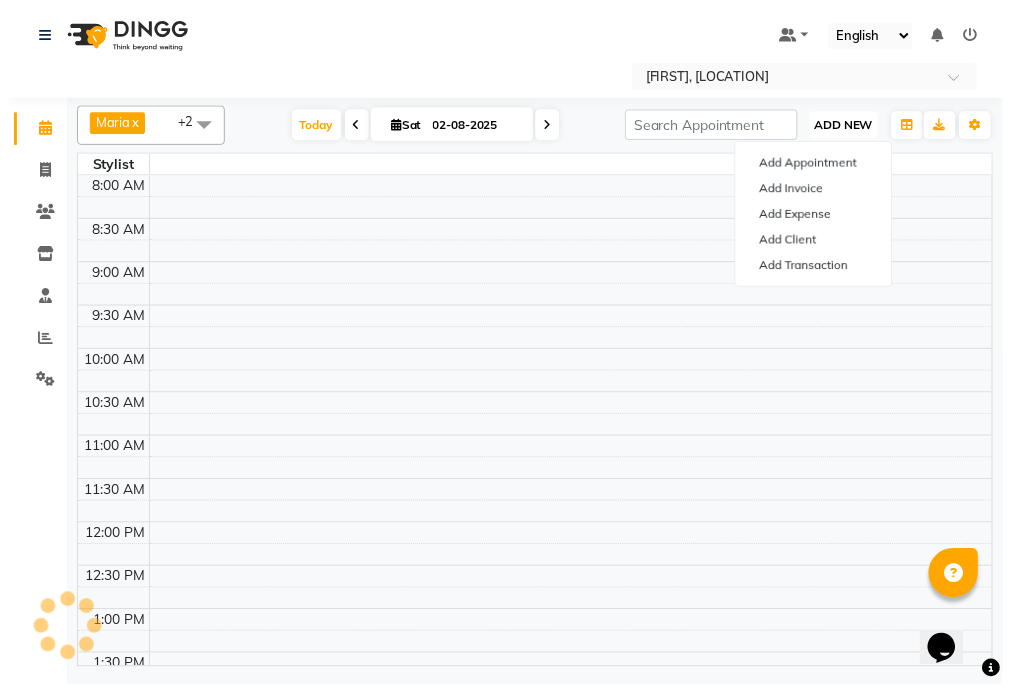 scroll, scrollTop: 744, scrollLeft: 0, axis: vertical 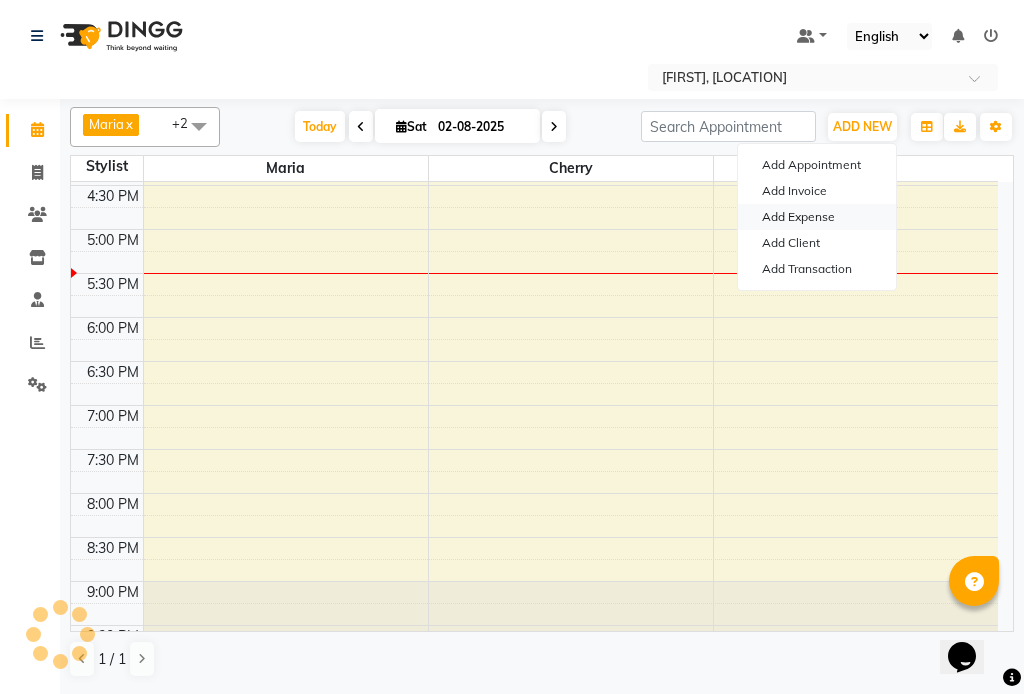 click on "Add Expense" at bounding box center (817, 217) 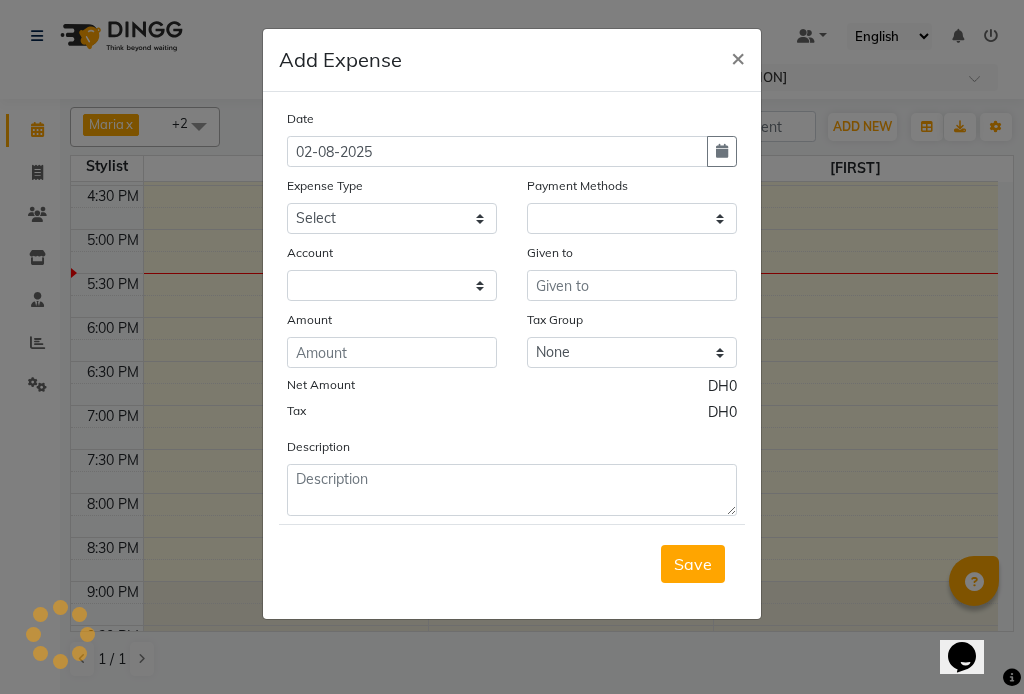 select on "1" 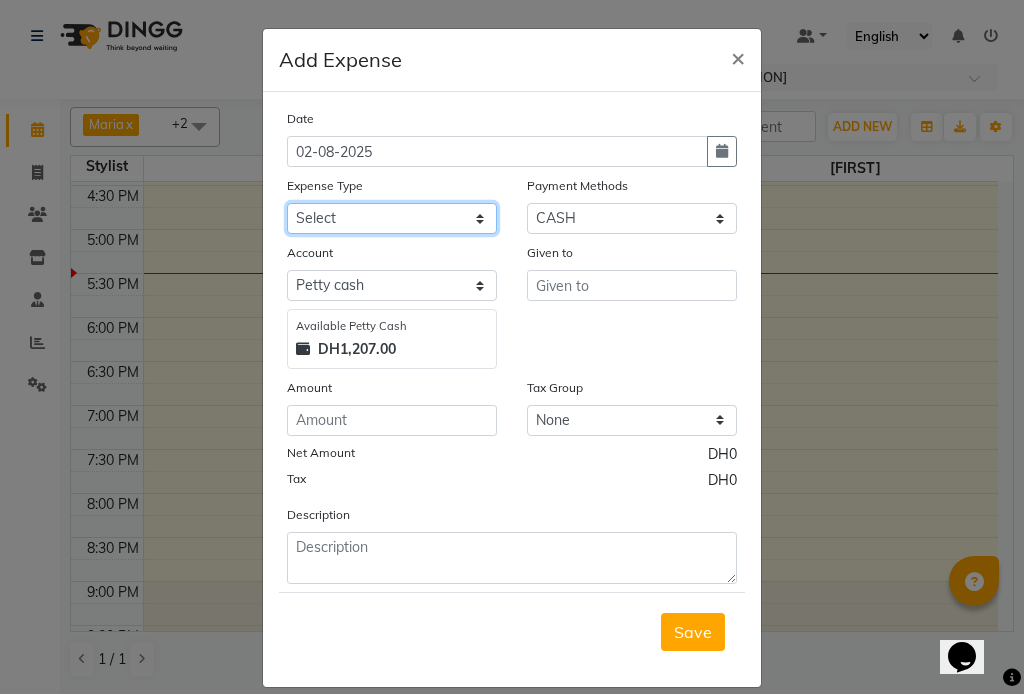 click on "Select Advance Salary Bank charges Car maintenance  Cash transfer to bank Cash transfer to hub Client Snacks Clinical charges Equipment Fuel Govt fee Incentive Insurance International purchase Loan Repayment Maintenance Marketing Miscellaneous MRA Other Pantry Product Rent Salary Staff Snacks Tax Tea & Refreshment Utilities" 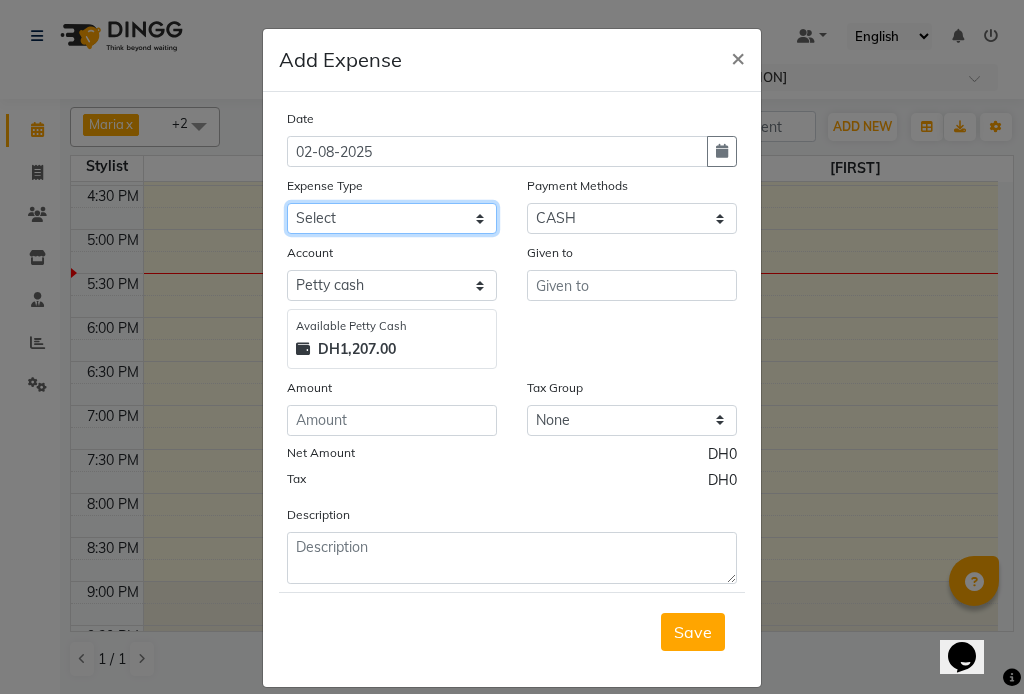 select on "10" 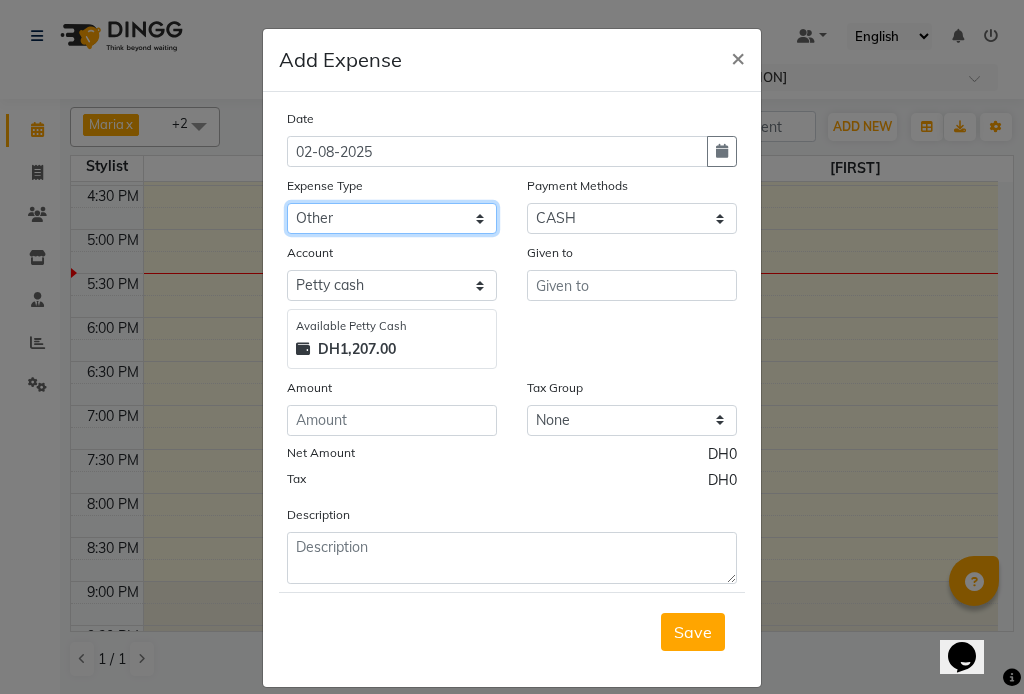 click on "Select Advance Salary Bank charges Car maintenance  Cash transfer to bank Cash transfer to hub Client Snacks Clinical charges Equipment Fuel Govt fee Incentive Insurance International purchase Loan Repayment Maintenance Marketing Miscellaneous MRA Other Pantry Product Rent Salary Staff Snacks Tax Tea & Refreshment Utilities" 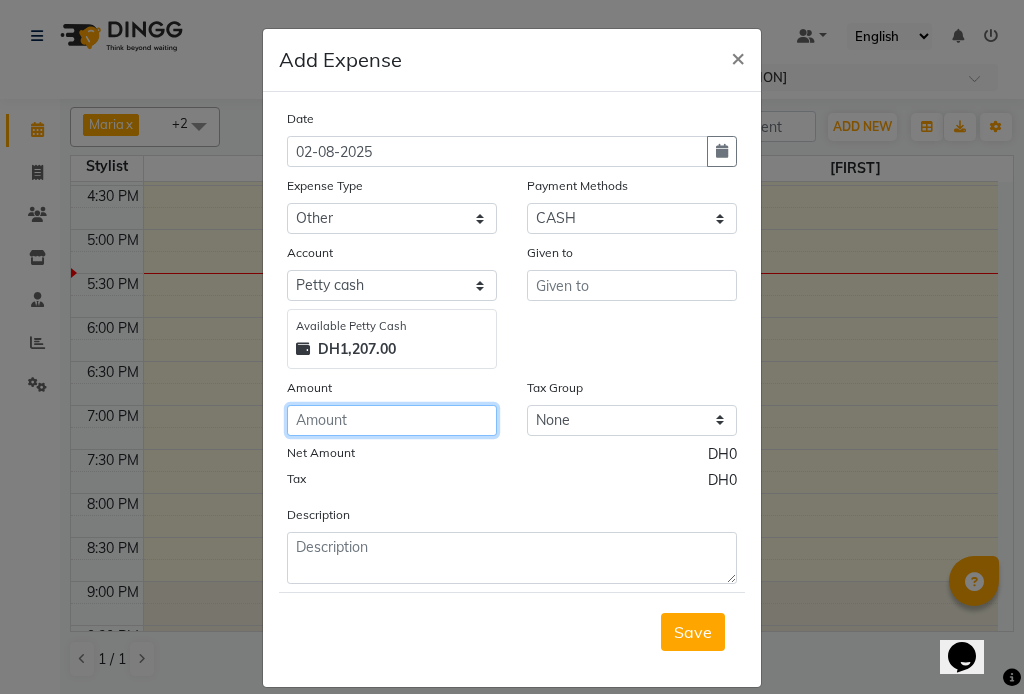 click 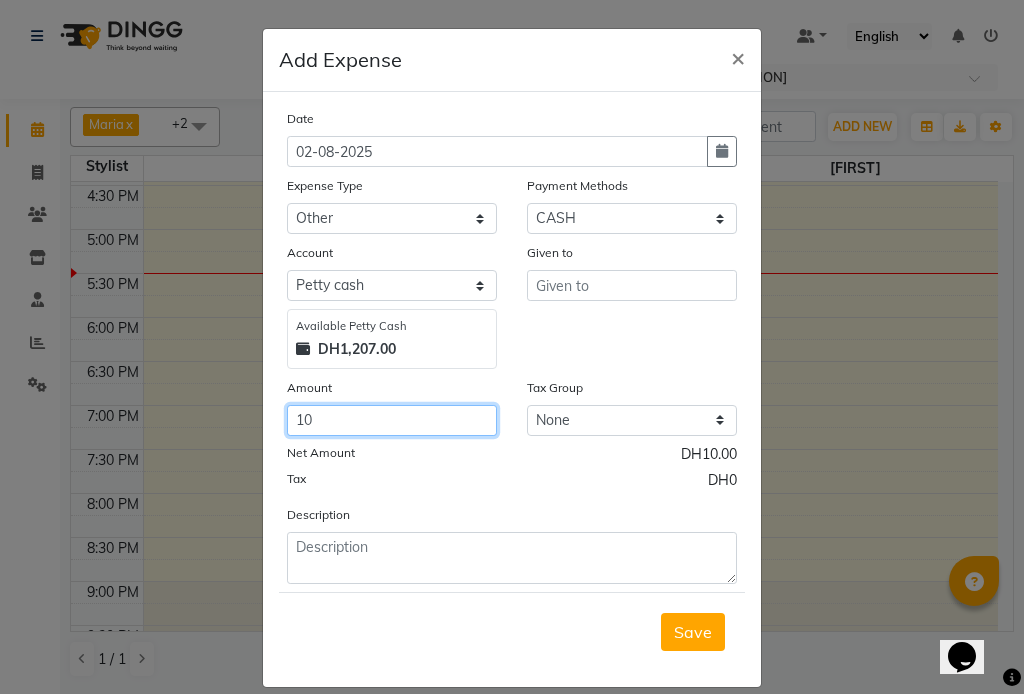 type on "10" 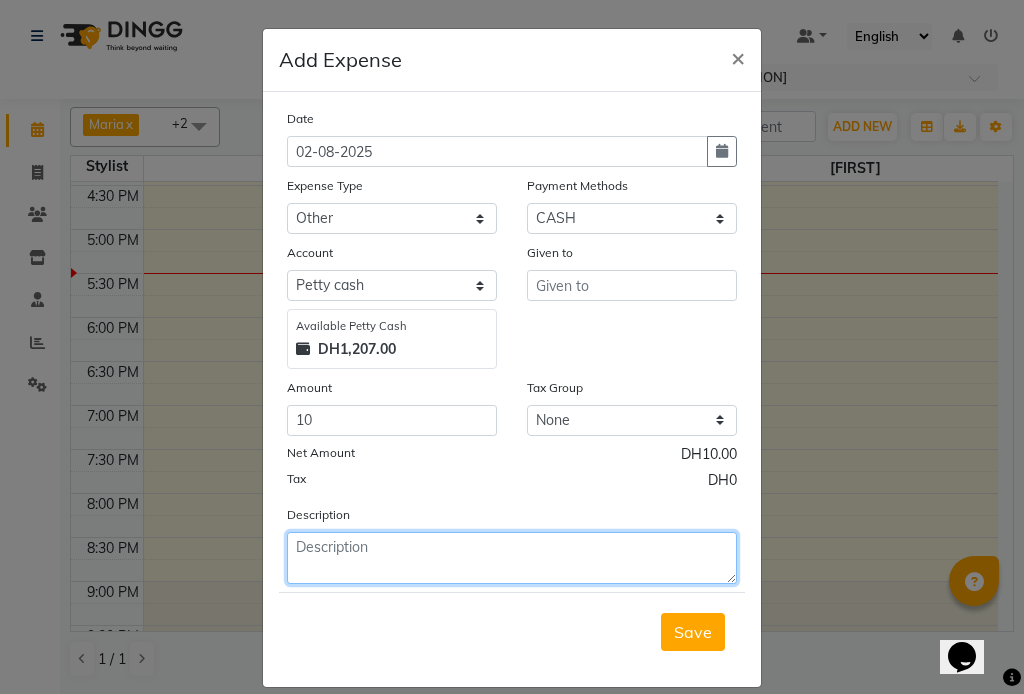 click 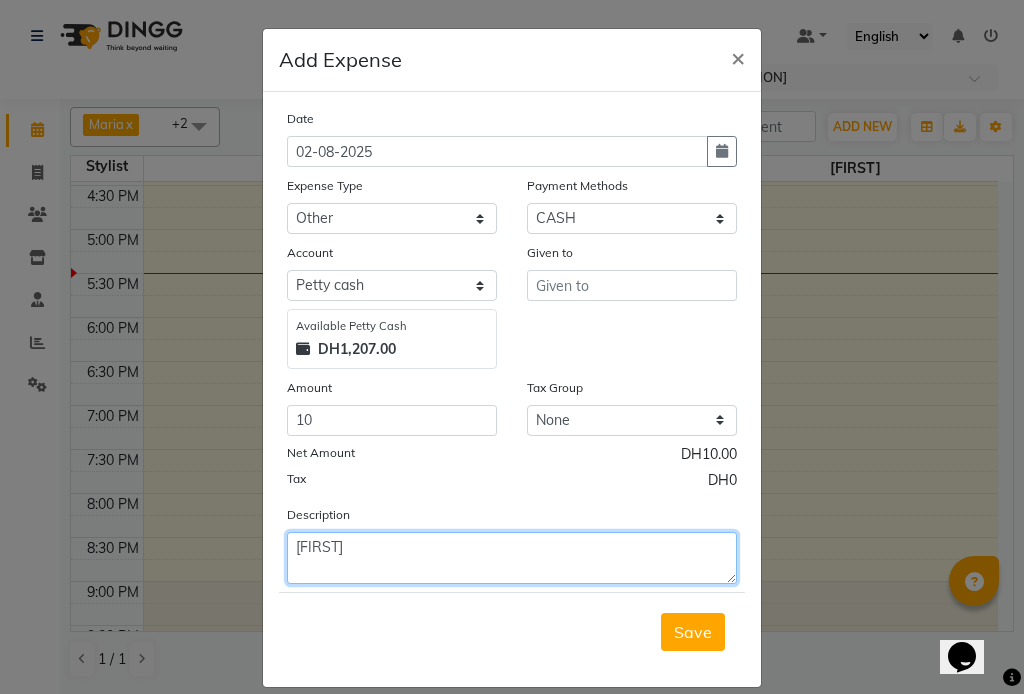 type on "[FIRST]" 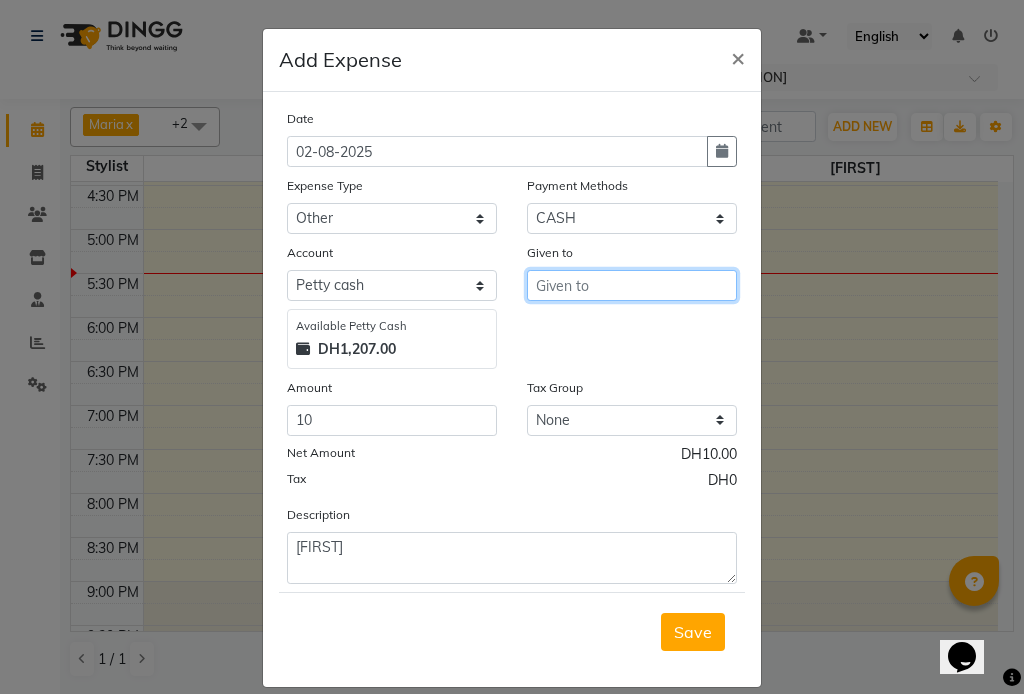click at bounding box center (632, 285) 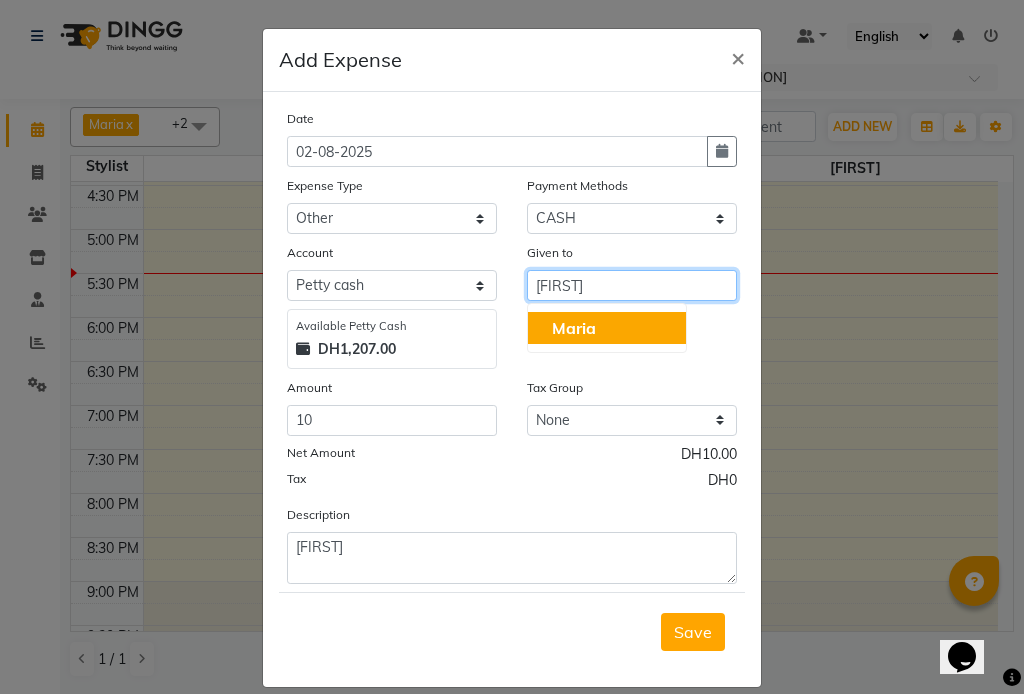 click on "Maria" 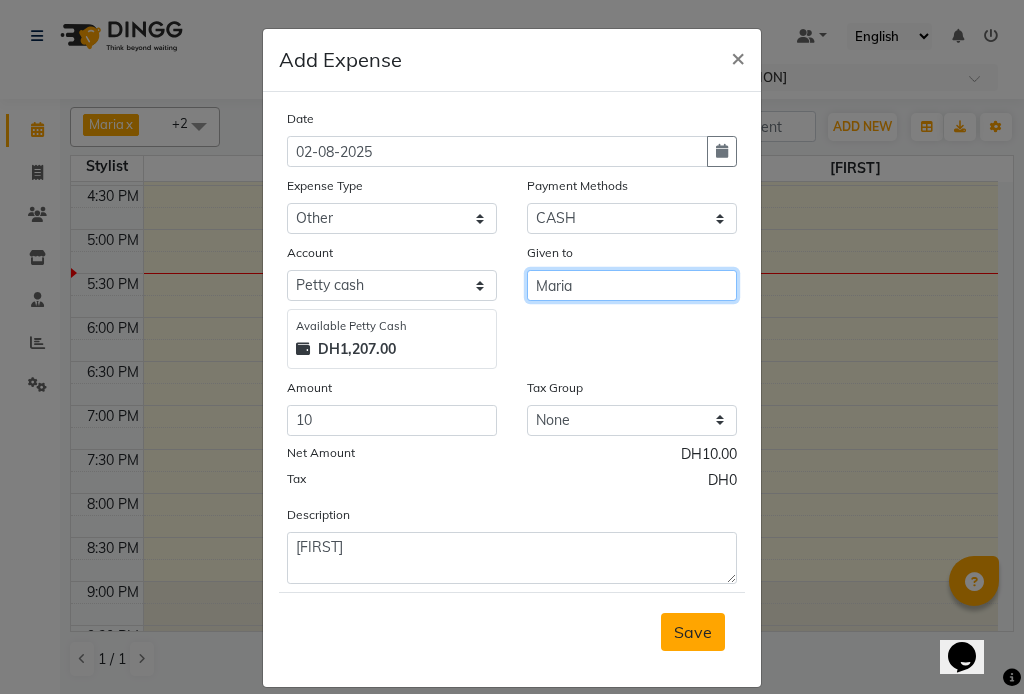 type on "Maria" 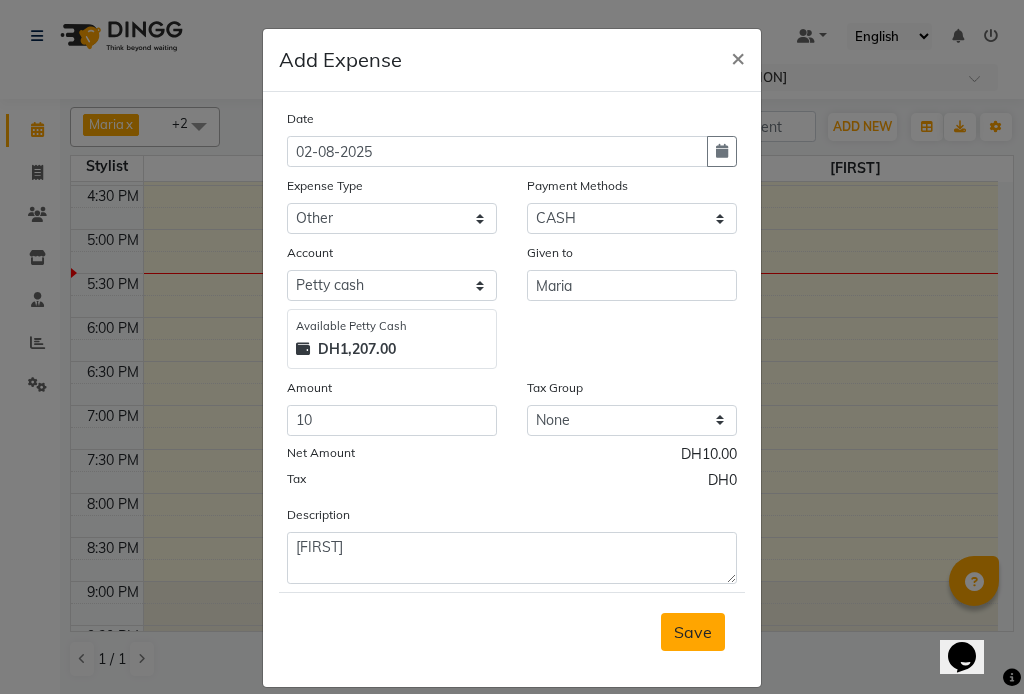 click on "Save" at bounding box center [693, 632] 